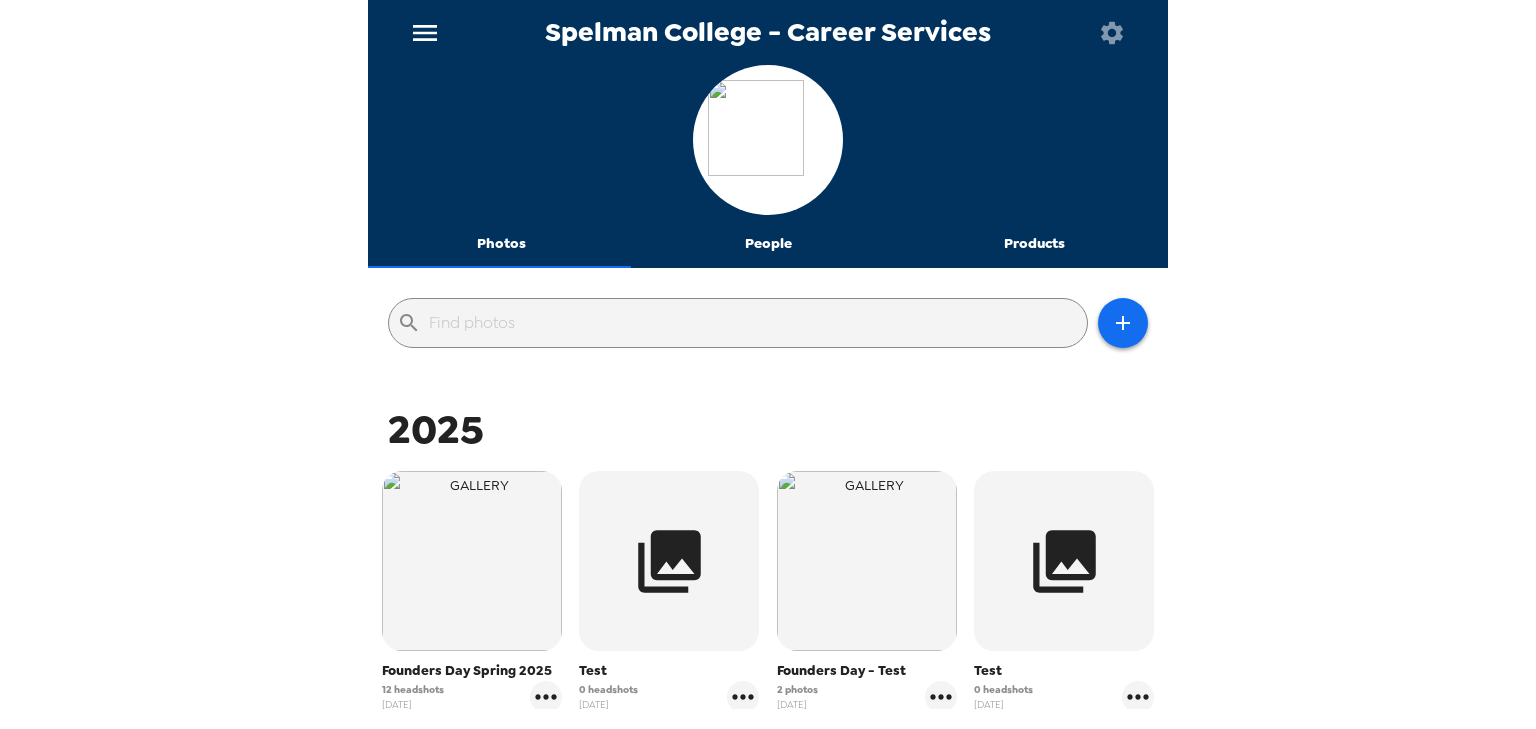 scroll, scrollTop: 0, scrollLeft: 0, axis: both 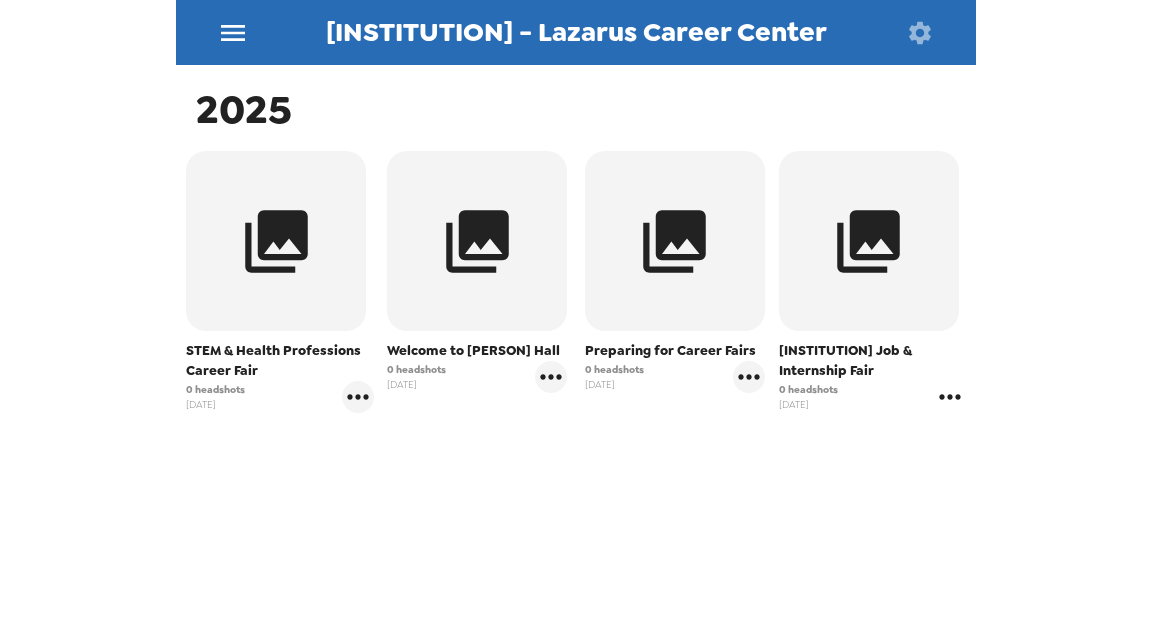 click 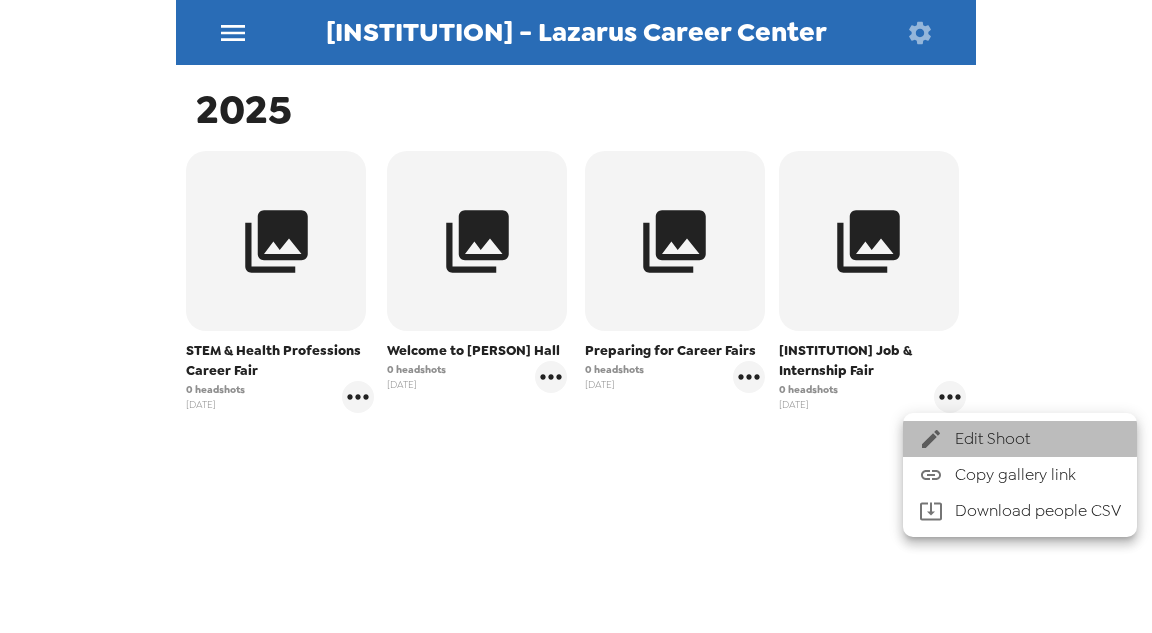 click on "Edit Shoot" at bounding box center [1038, 439] 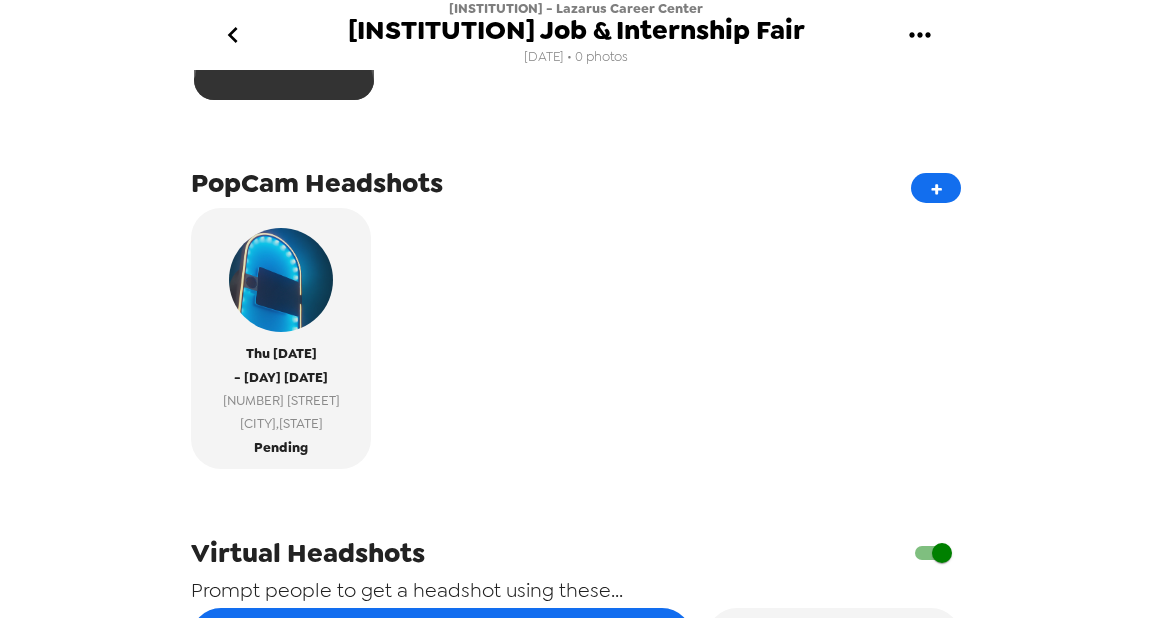 scroll, scrollTop: 80, scrollLeft: 0, axis: vertical 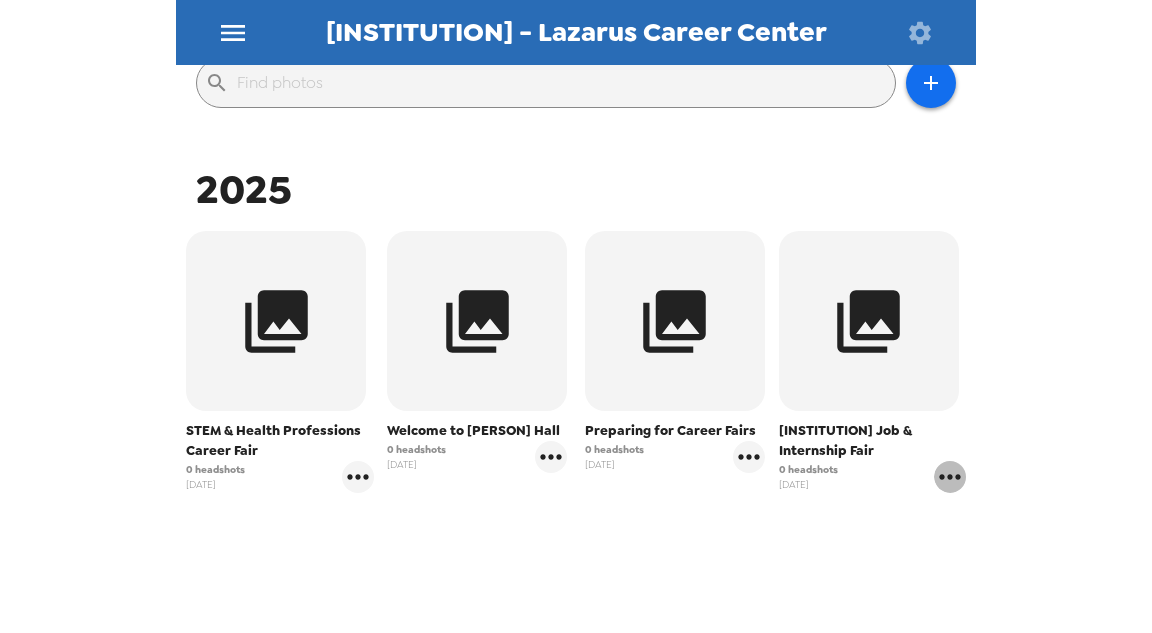 click 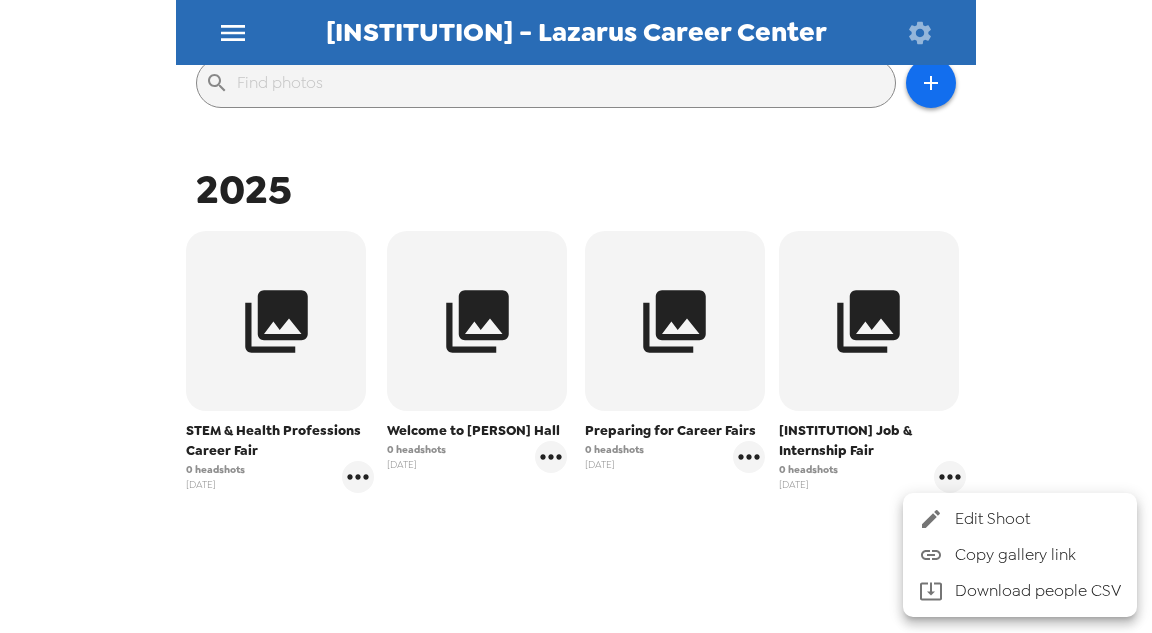 click on "Edit Shoot" at bounding box center [1020, 519] 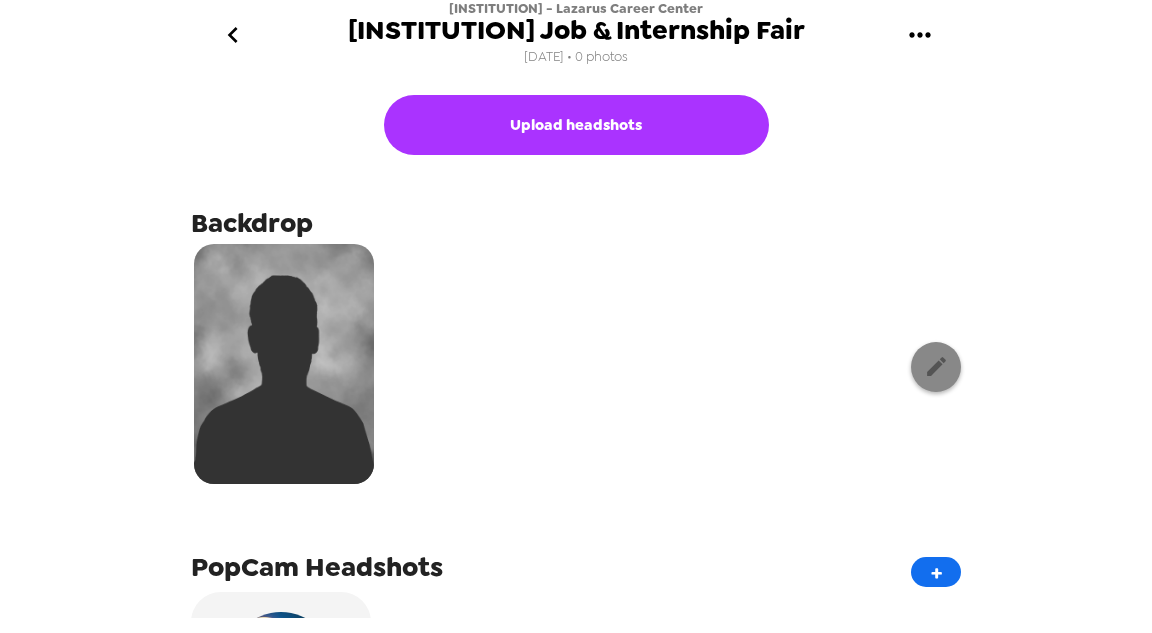 click at bounding box center [936, 367] 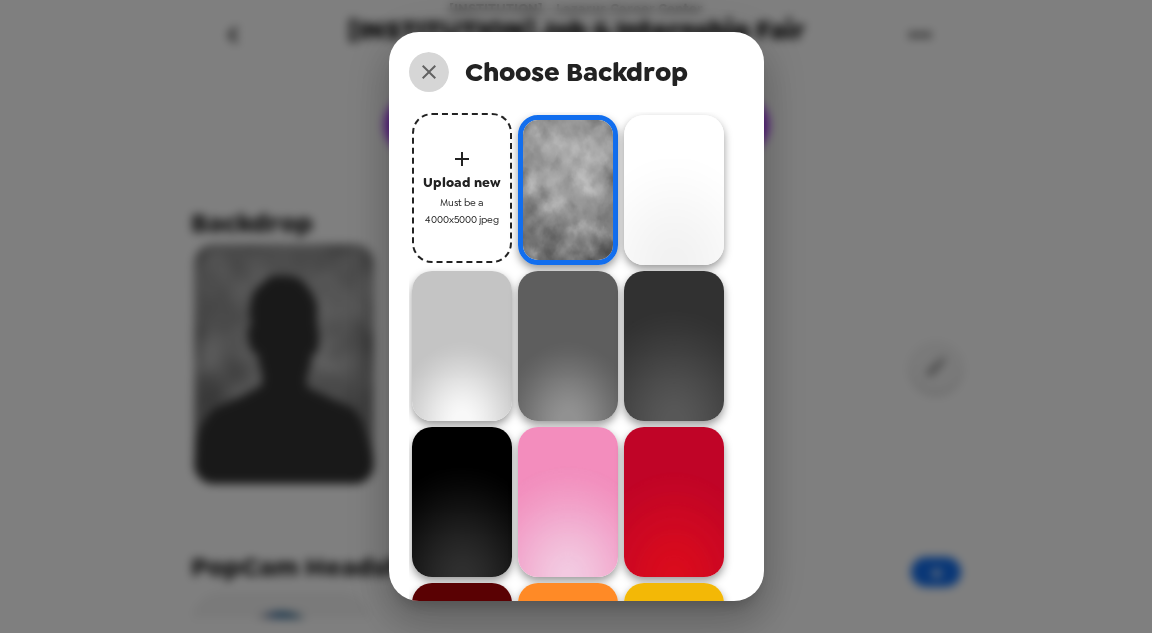 click at bounding box center [429, 72] 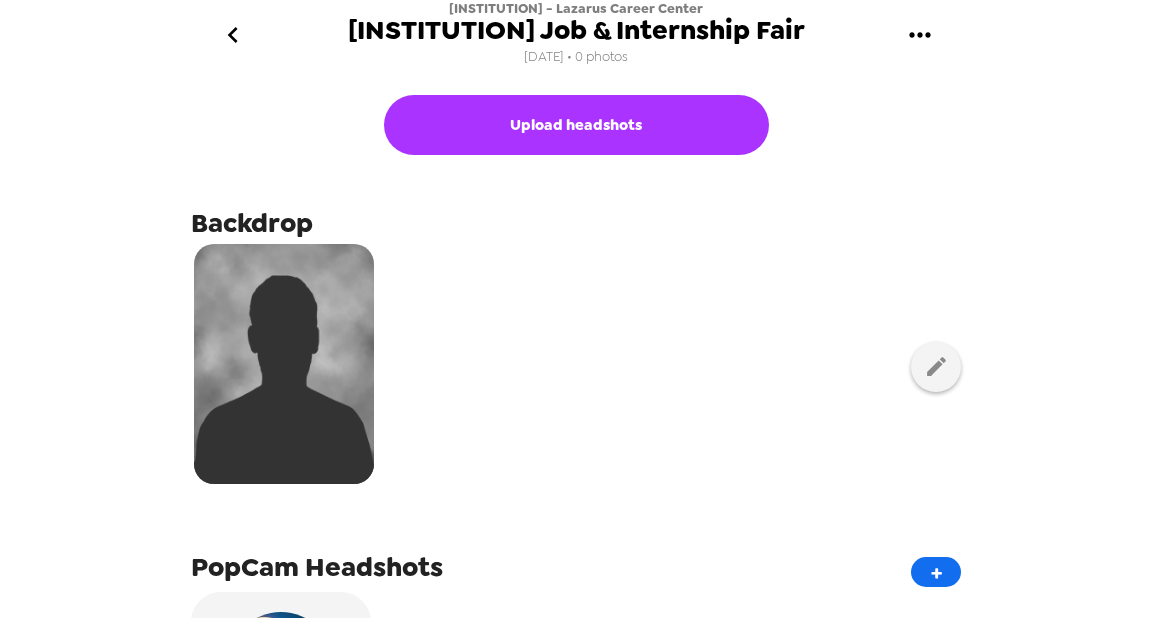 click 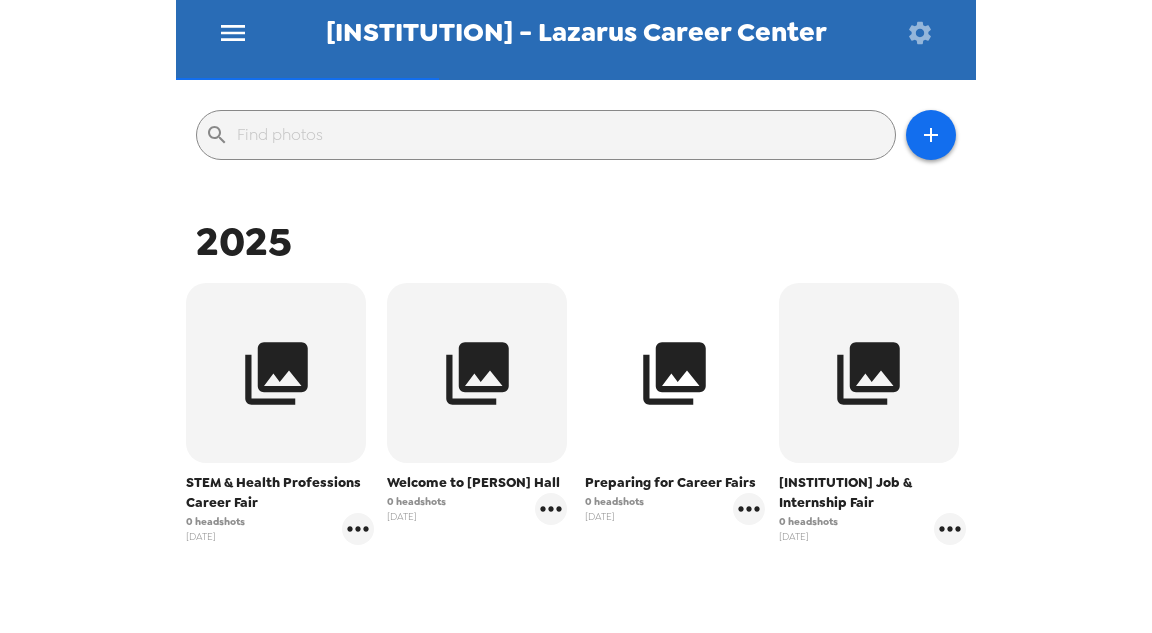 scroll, scrollTop: 320, scrollLeft: 0, axis: vertical 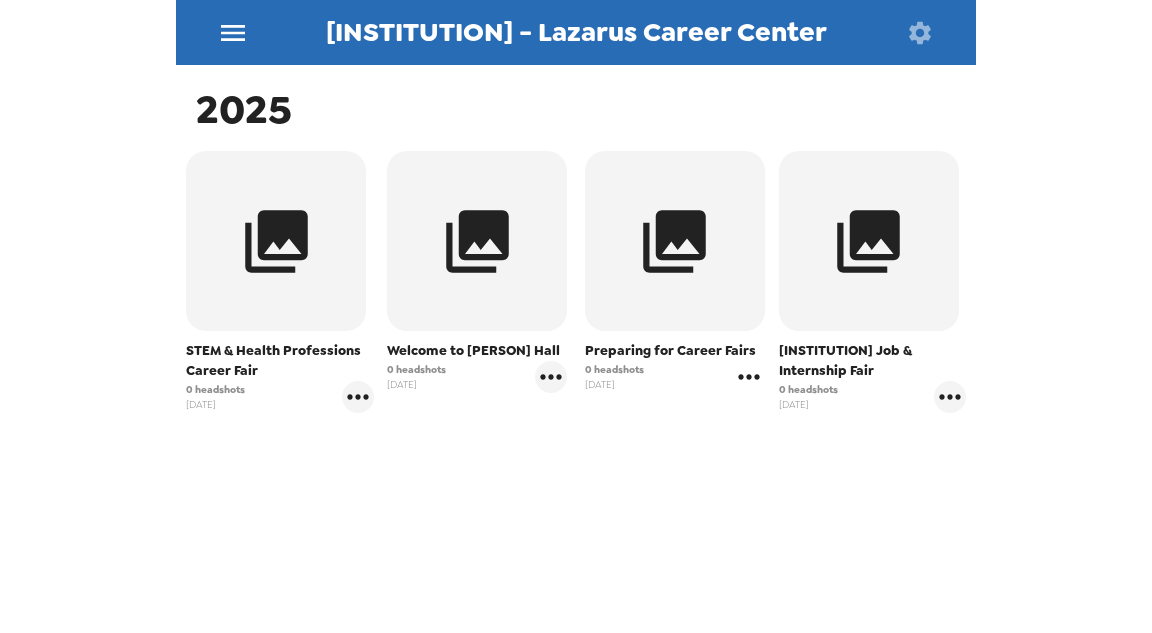 click 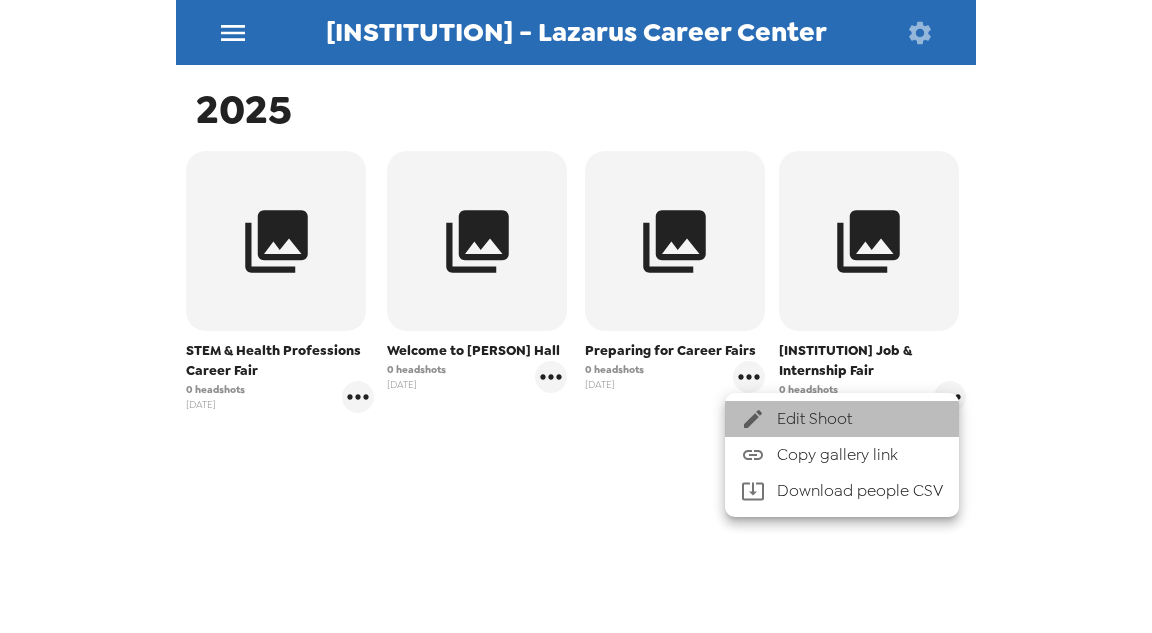 click on "Edit Shoot" at bounding box center (842, 419) 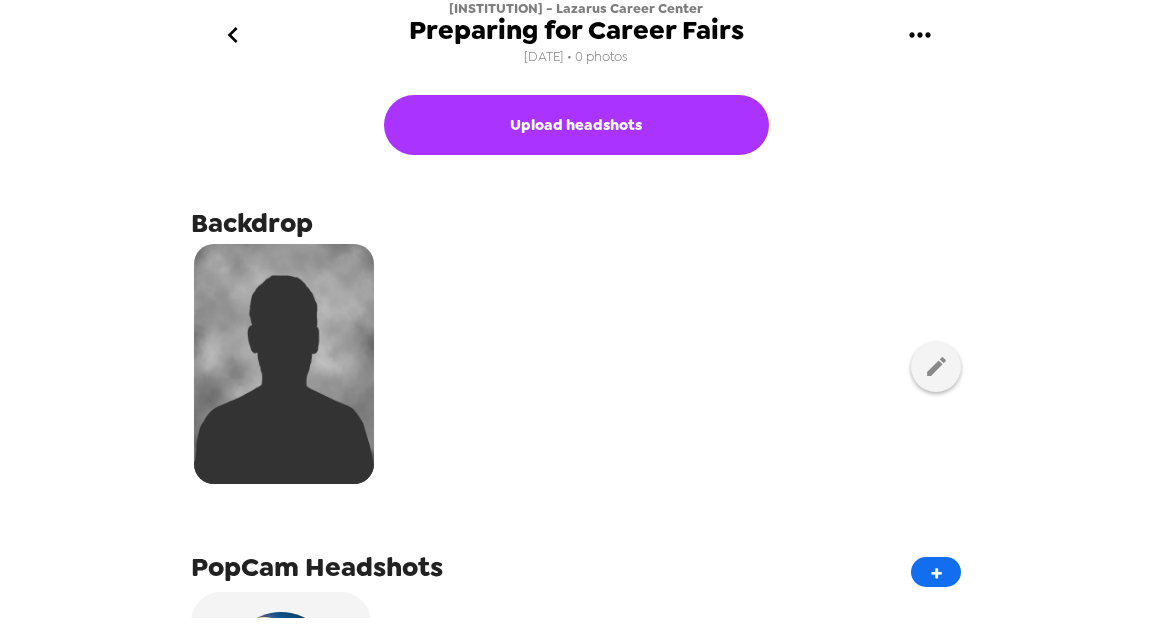 click 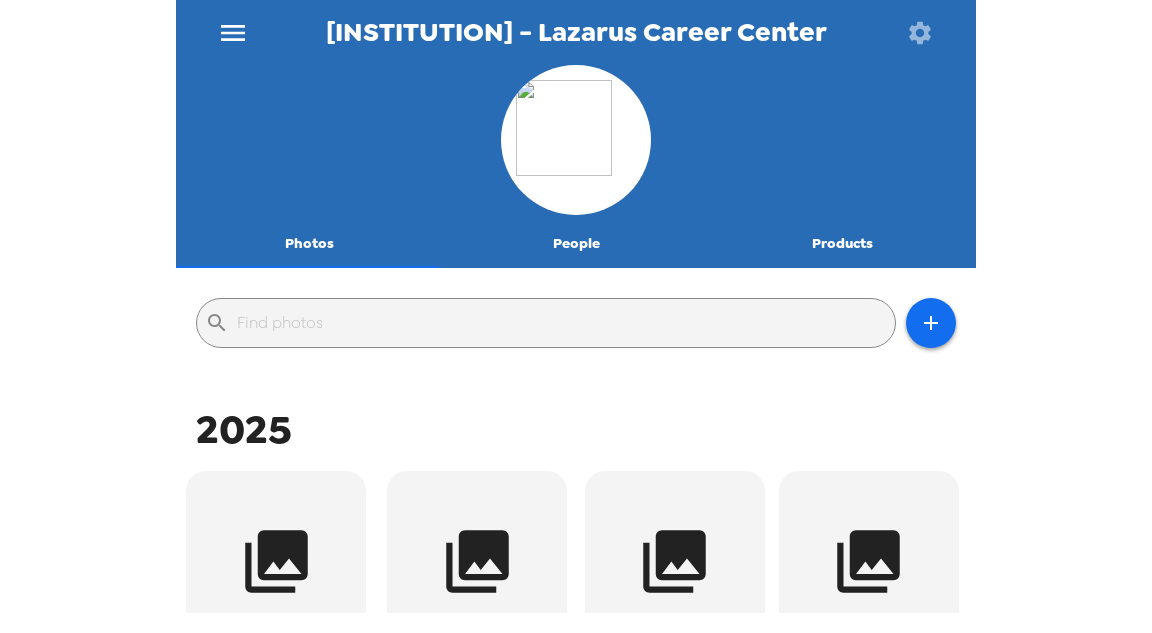 click on "People" at bounding box center (576, 244) 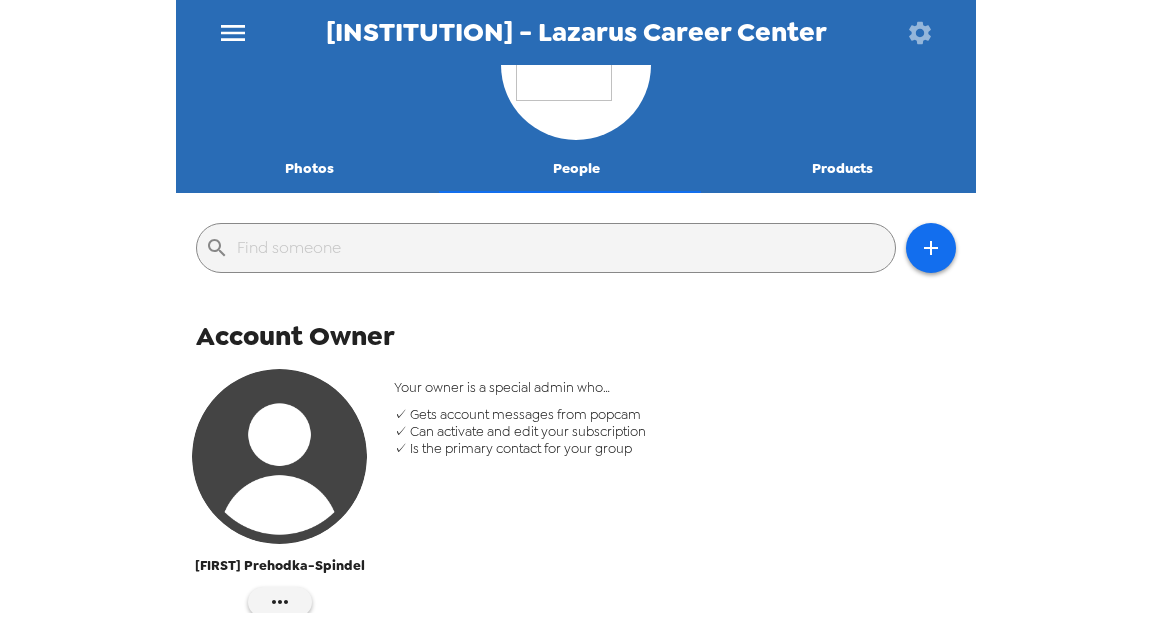 scroll, scrollTop: 0, scrollLeft: 0, axis: both 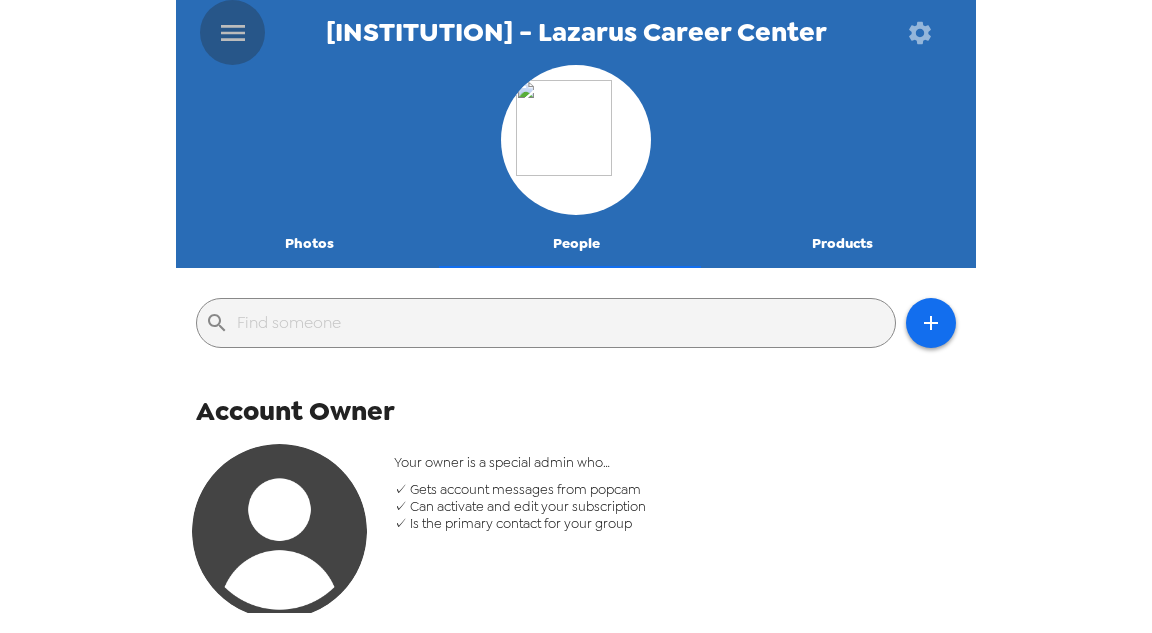 click 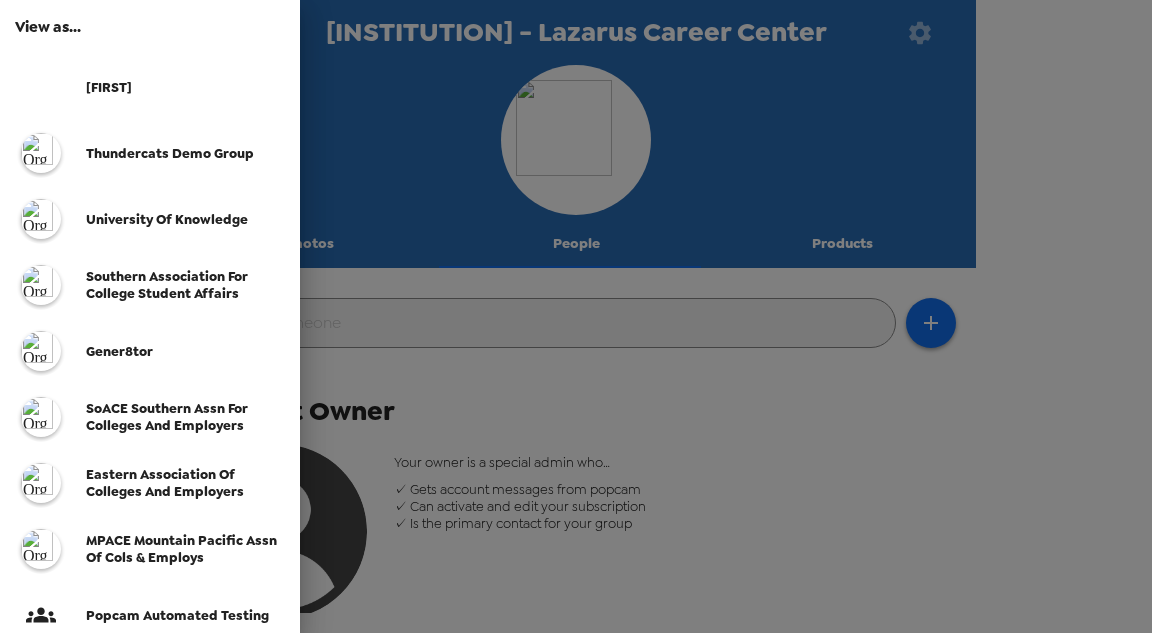 drag, startPoint x: 735, startPoint y: 400, endPoint x: 520, endPoint y: 359, distance: 218.87439 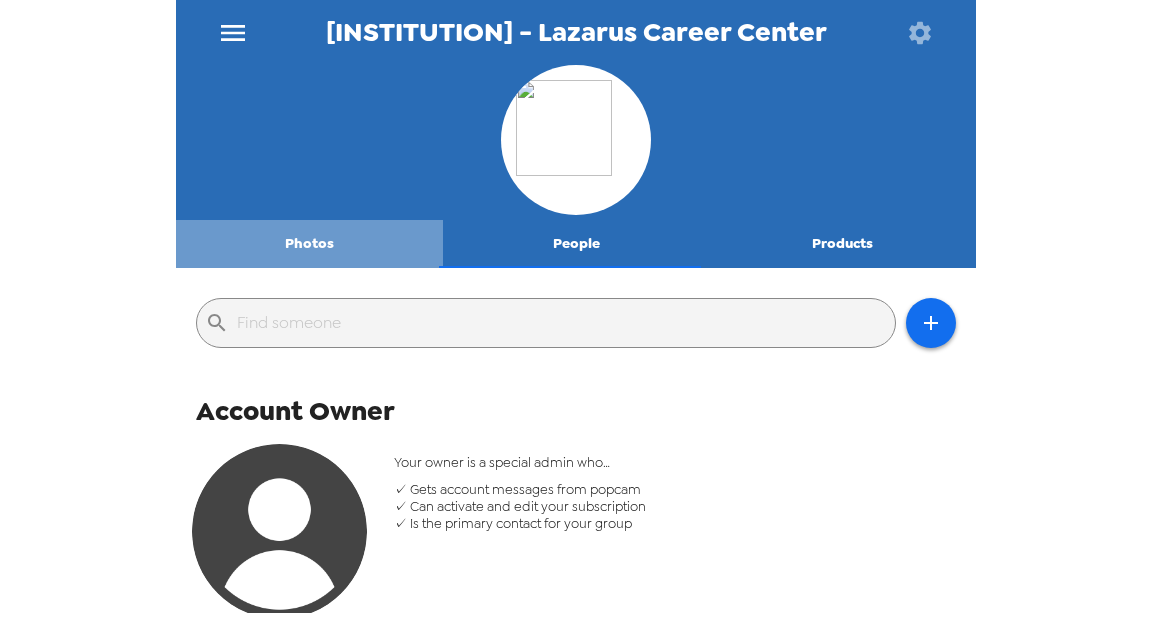 click on "Photos" at bounding box center (309, 244) 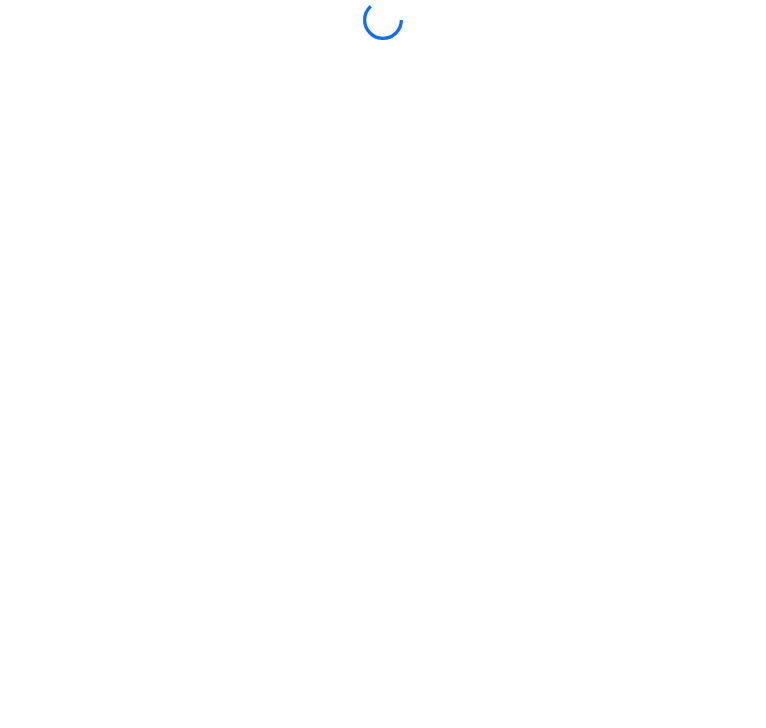 scroll, scrollTop: 0, scrollLeft: 0, axis: both 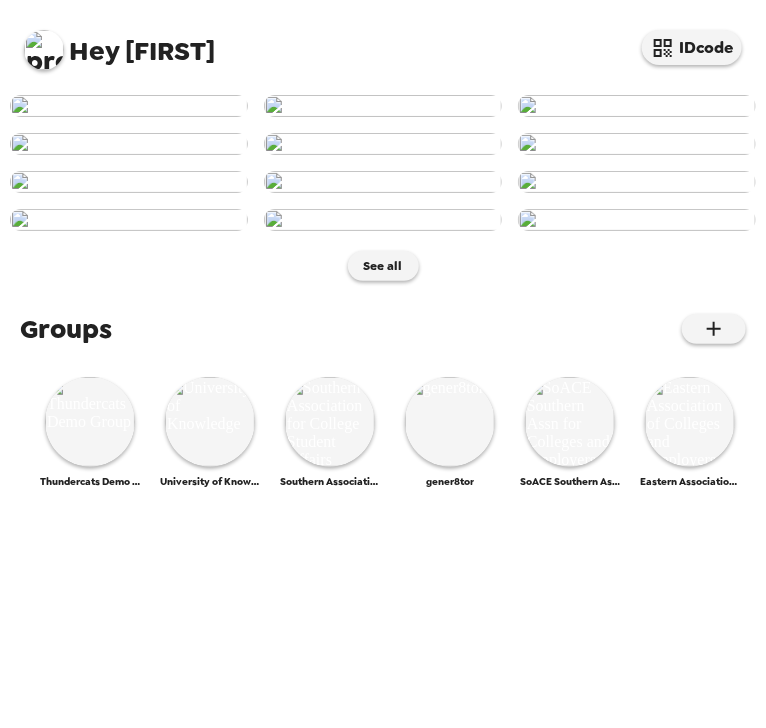 click at bounding box center [44, 50] 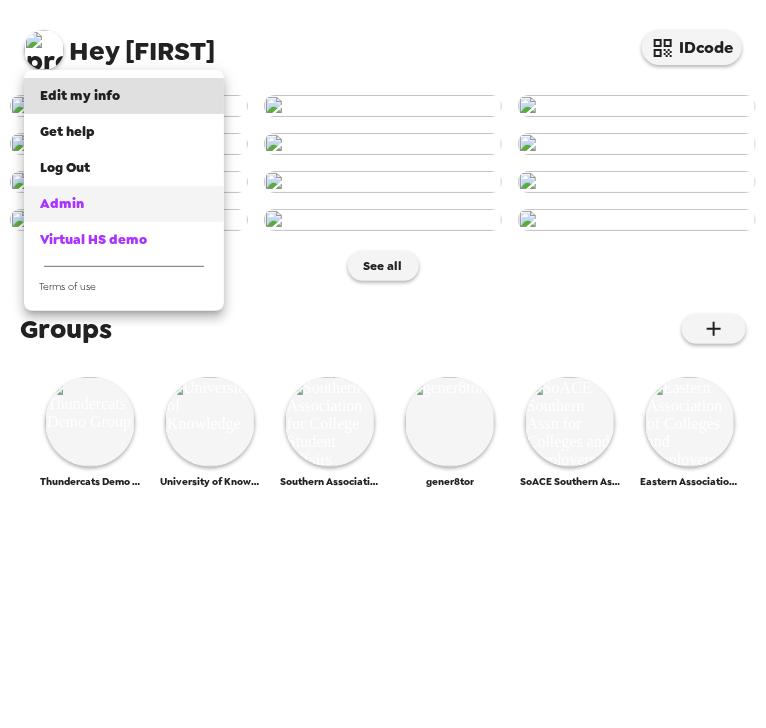 click on "Admin" at bounding box center (124, 204) 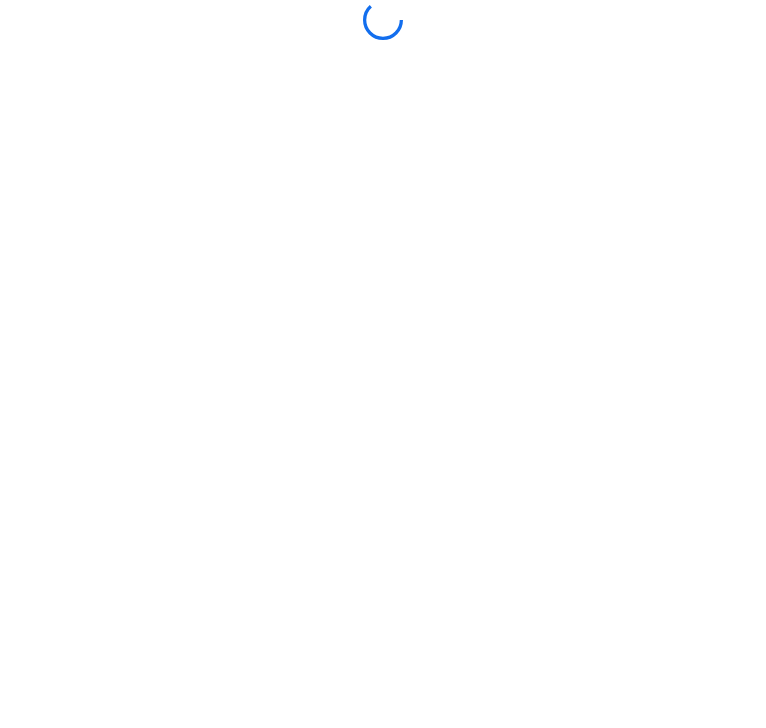 scroll, scrollTop: 0, scrollLeft: 0, axis: both 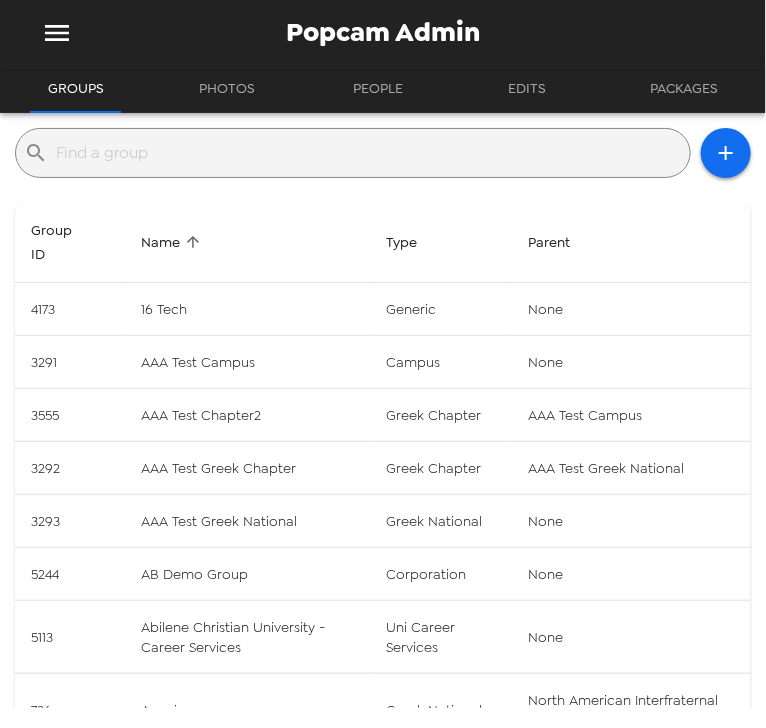 click at bounding box center (369, 153) 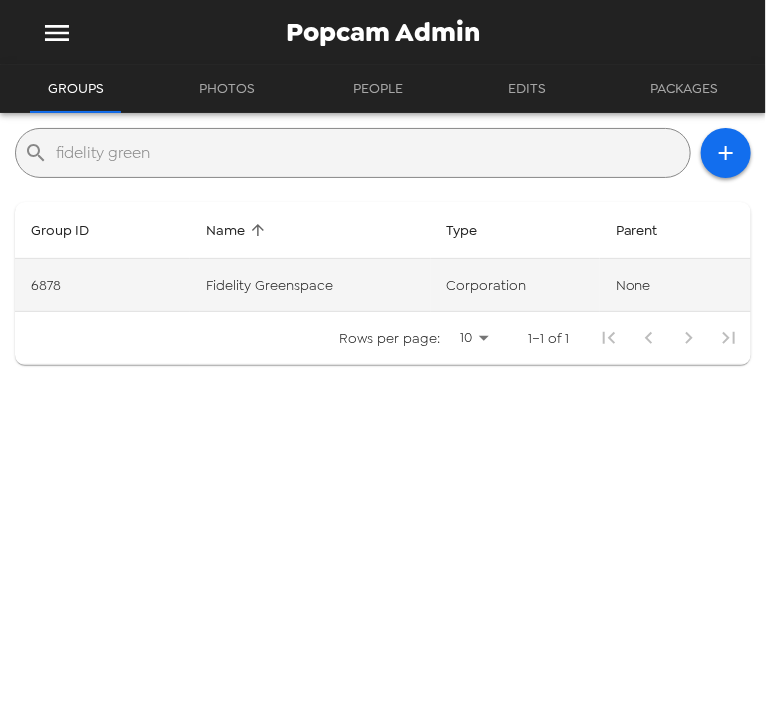 type on "fidelity green" 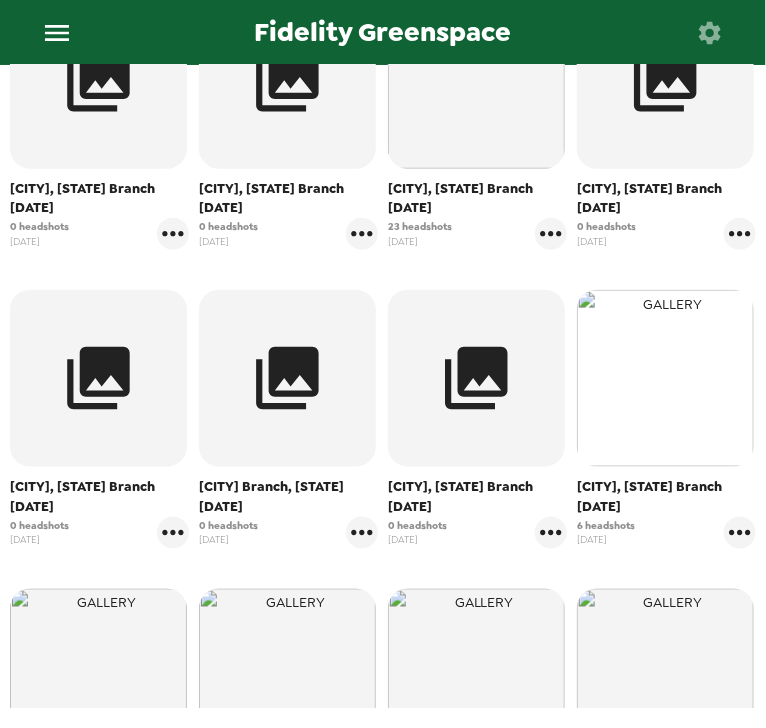 scroll, scrollTop: 480, scrollLeft: 0, axis: vertical 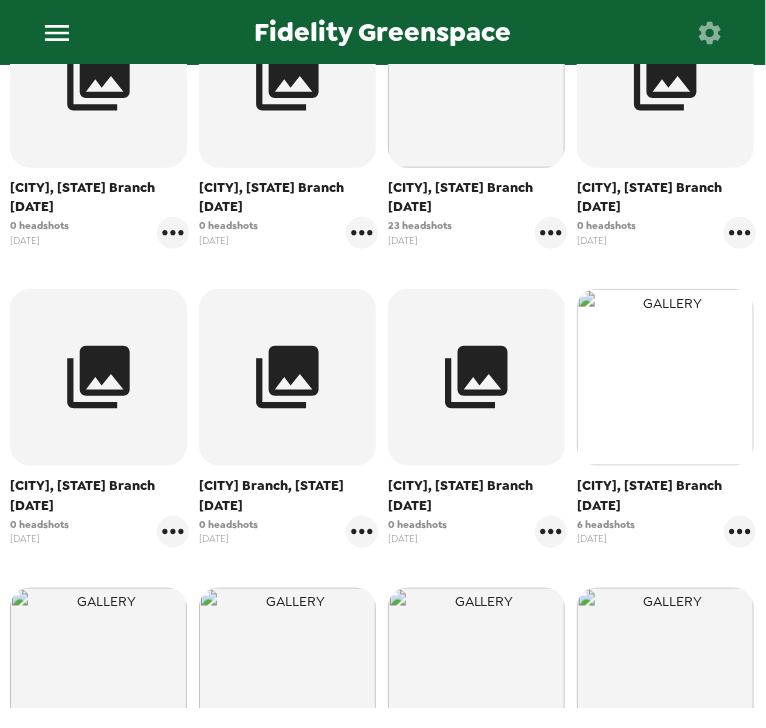 click at bounding box center [665, 377] 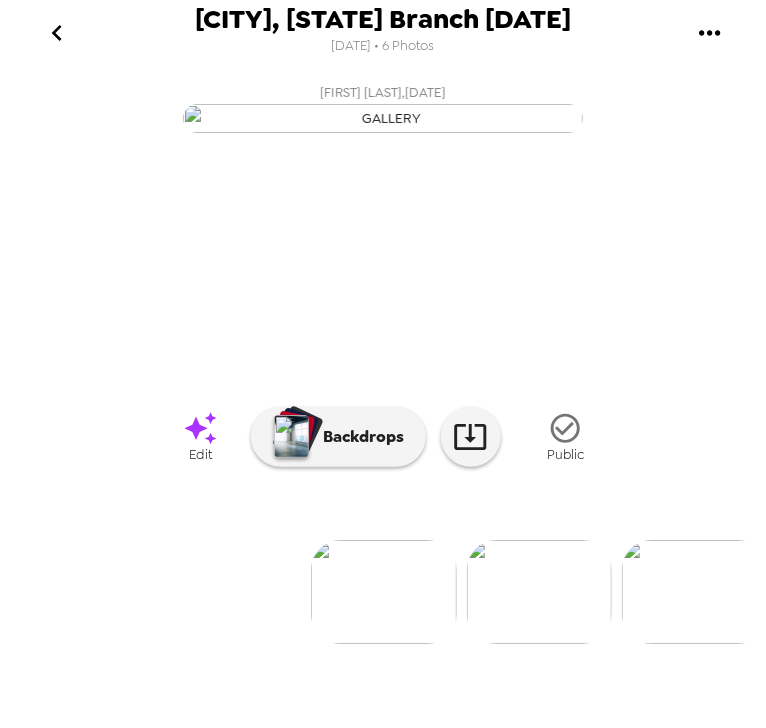 scroll, scrollTop: 148, scrollLeft: 0, axis: vertical 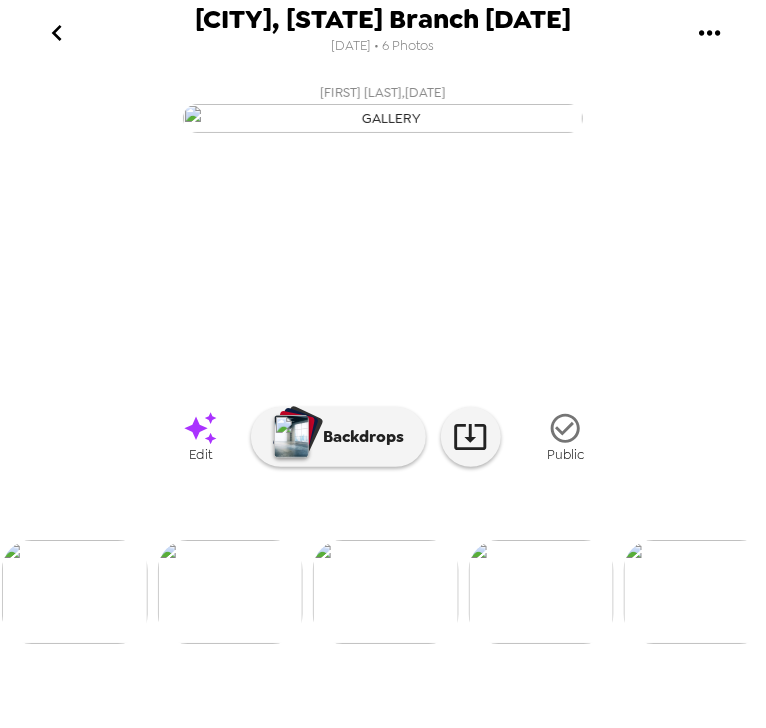 click at bounding box center [697, 592] 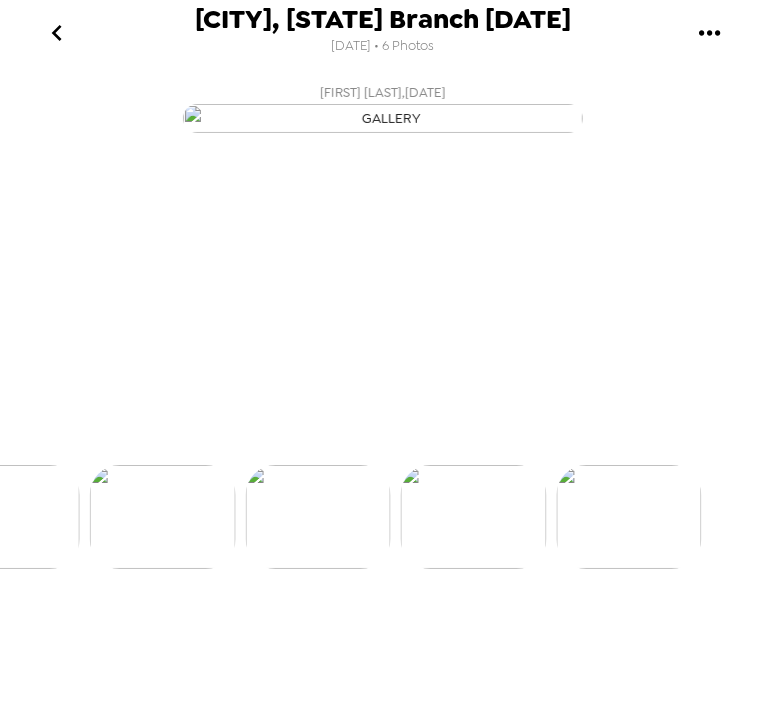 scroll, scrollTop: 0, scrollLeft: 618, axis: horizontal 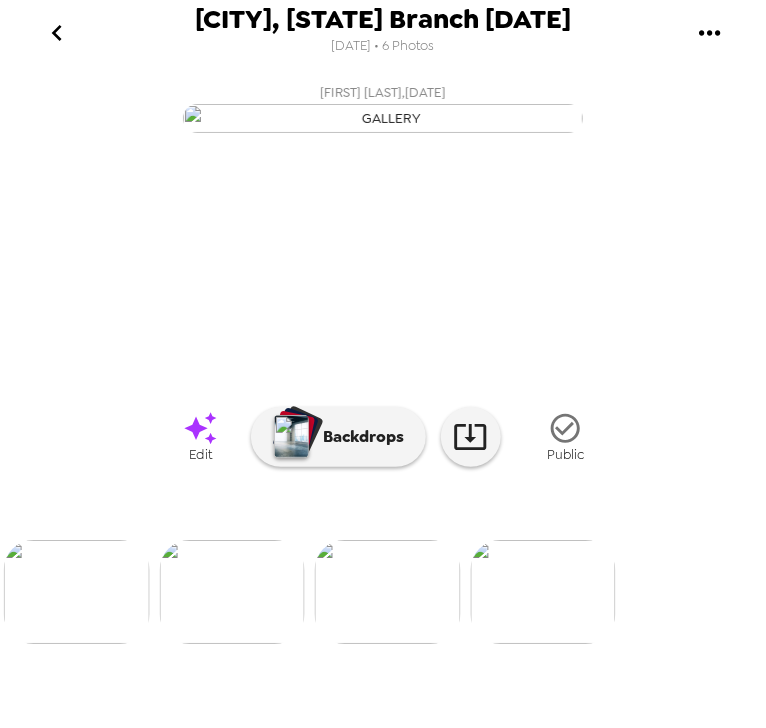click at bounding box center (77, 592) 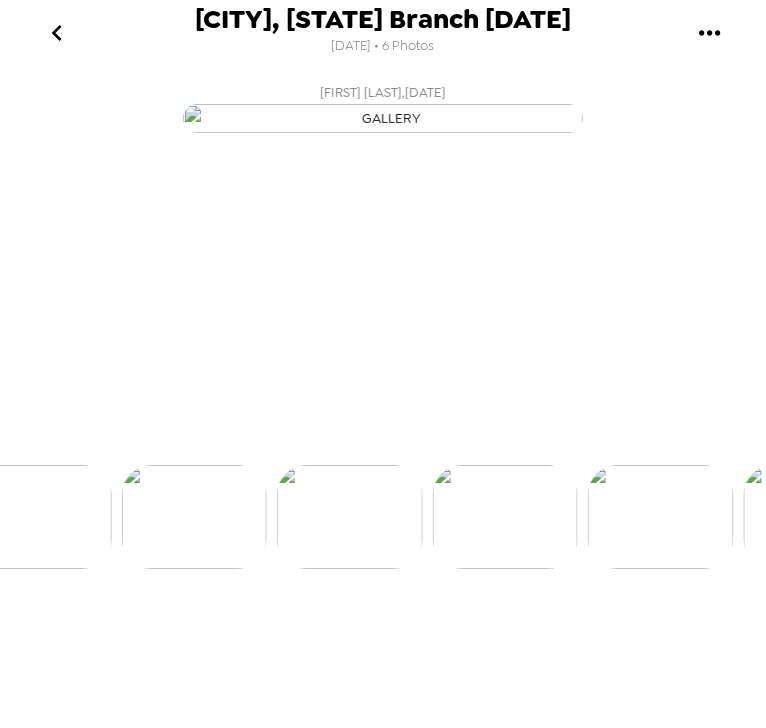 scroll, scrollTop: 0, scrollLeft: 309, axis: horizontal 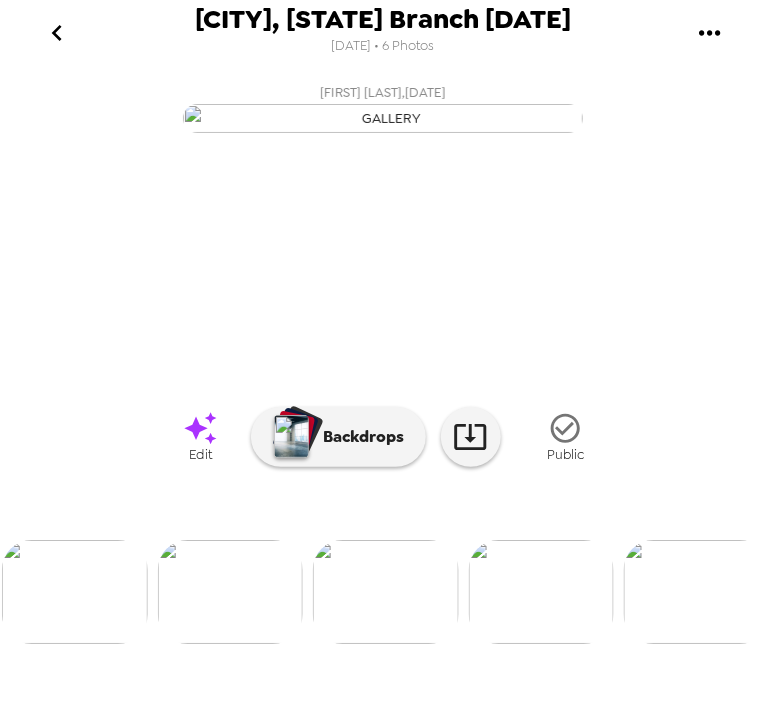 click at bounding box center (542, 592) 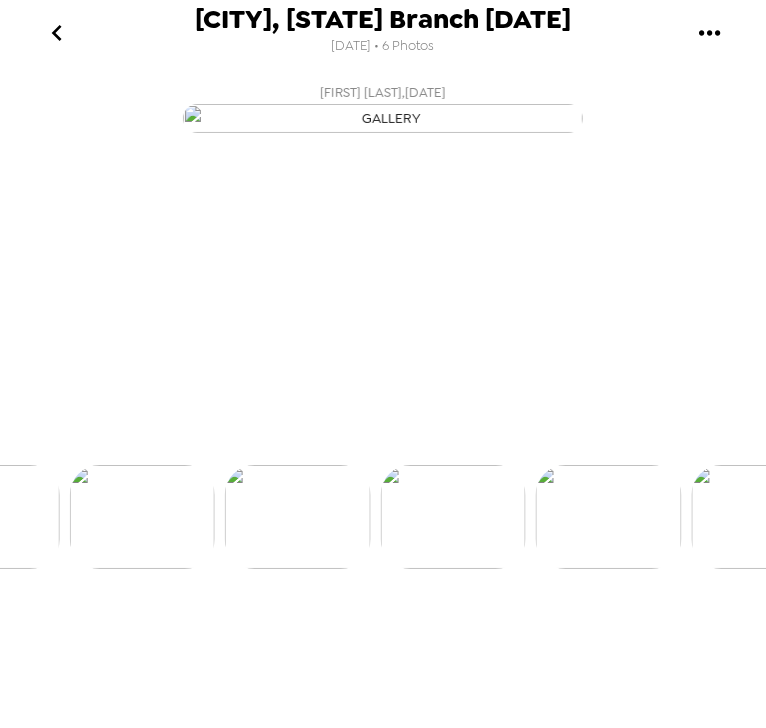 scroll, scrollTop: 0, scrollLeft: 464, axis: horizontal 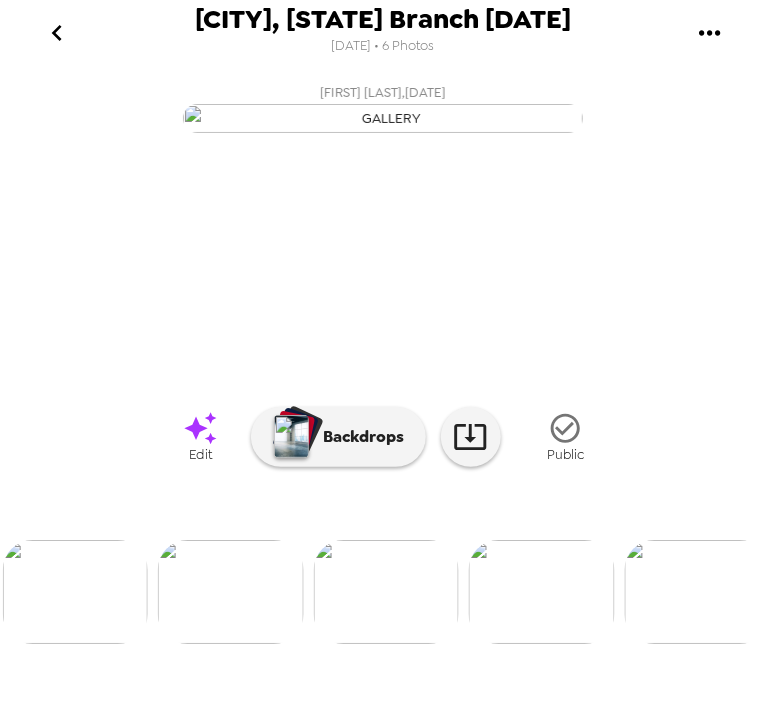 click 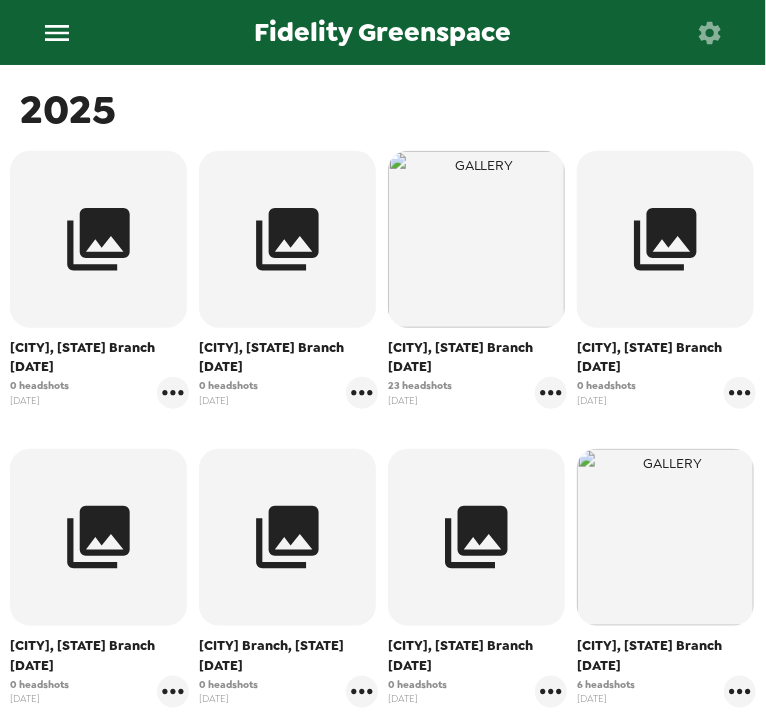 scroll, scrollTop: 0, scrollLeft: 0, axis: both 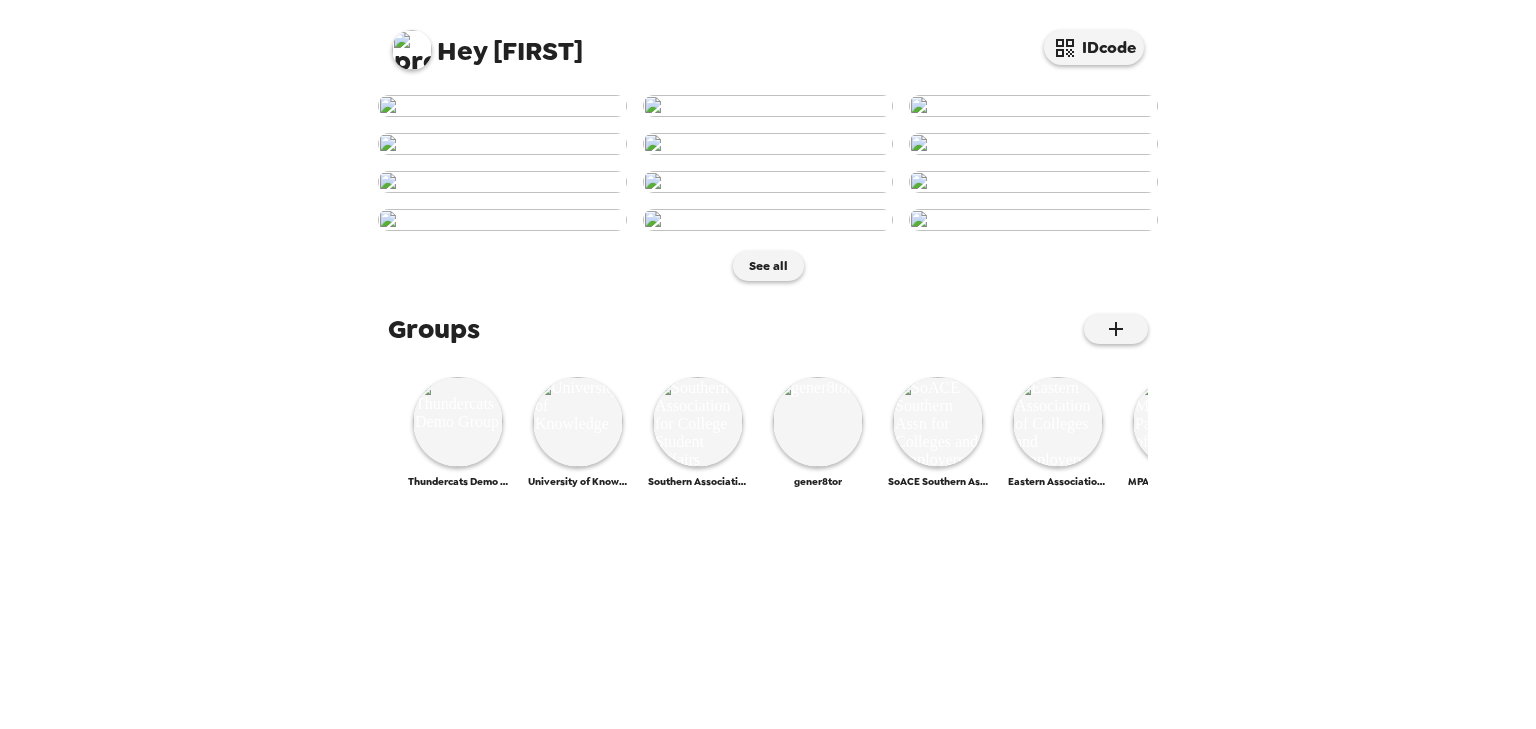 click at bounding box center [412, 50] 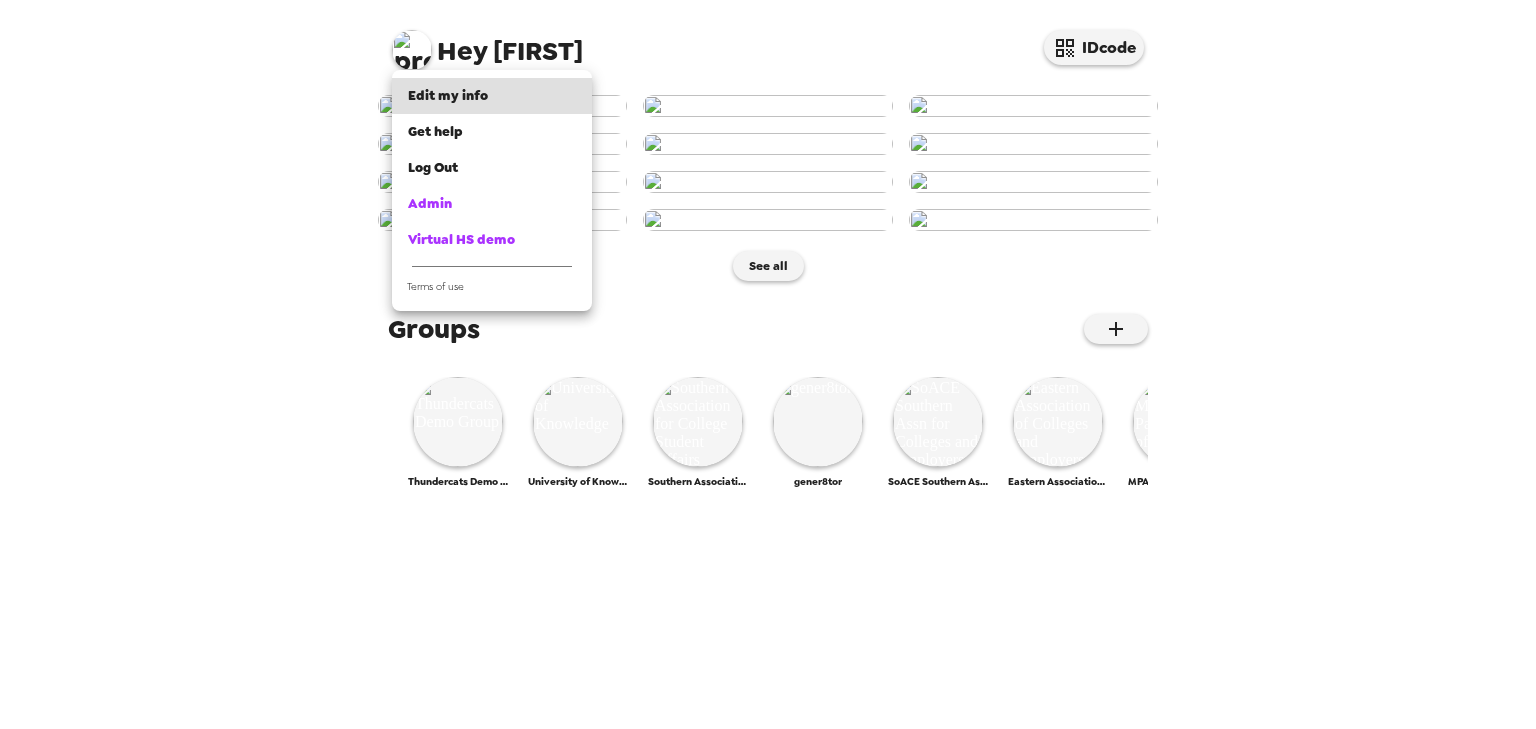 click at bounding box center [768, 364] 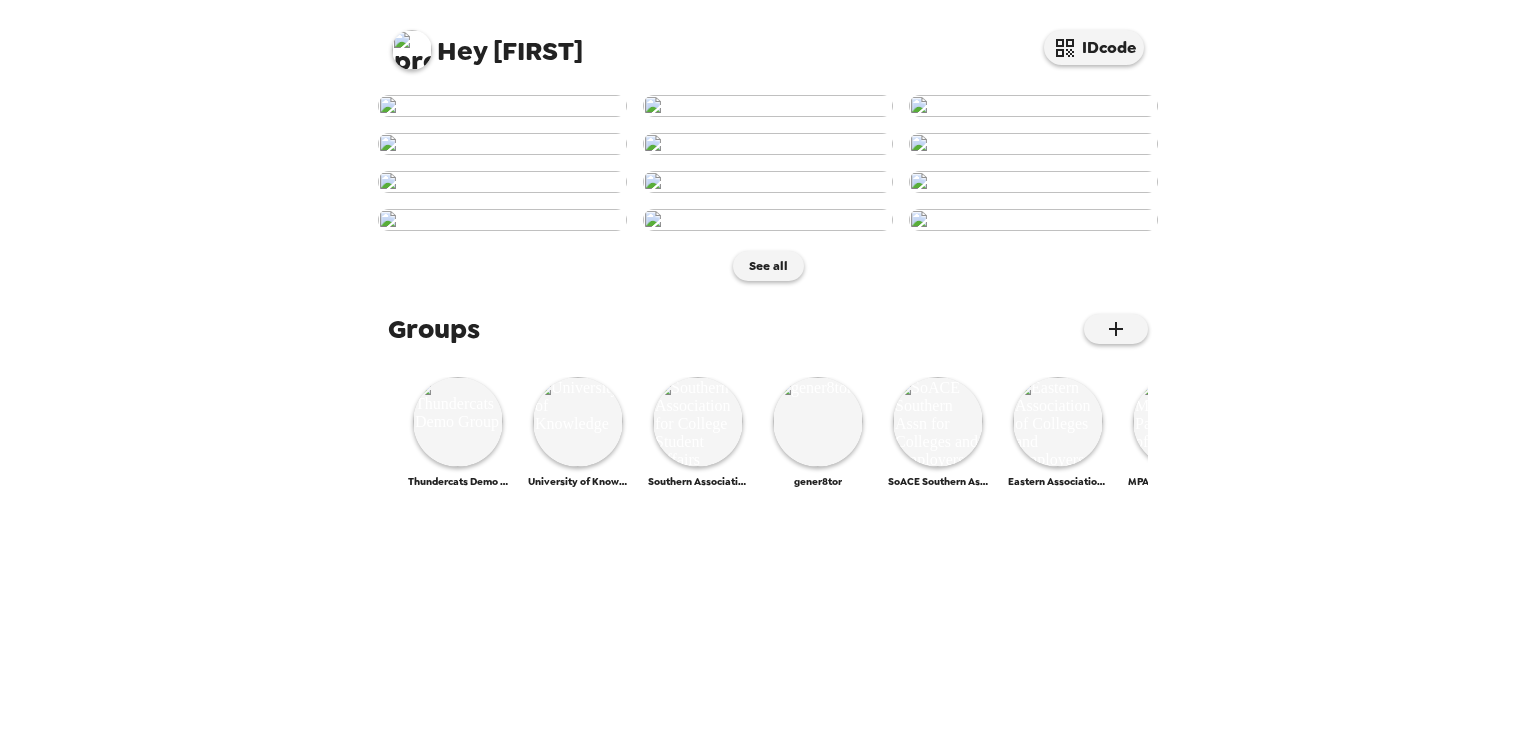 scroll, scrollTop: 948, scrollLeft: 0, axis: vertical 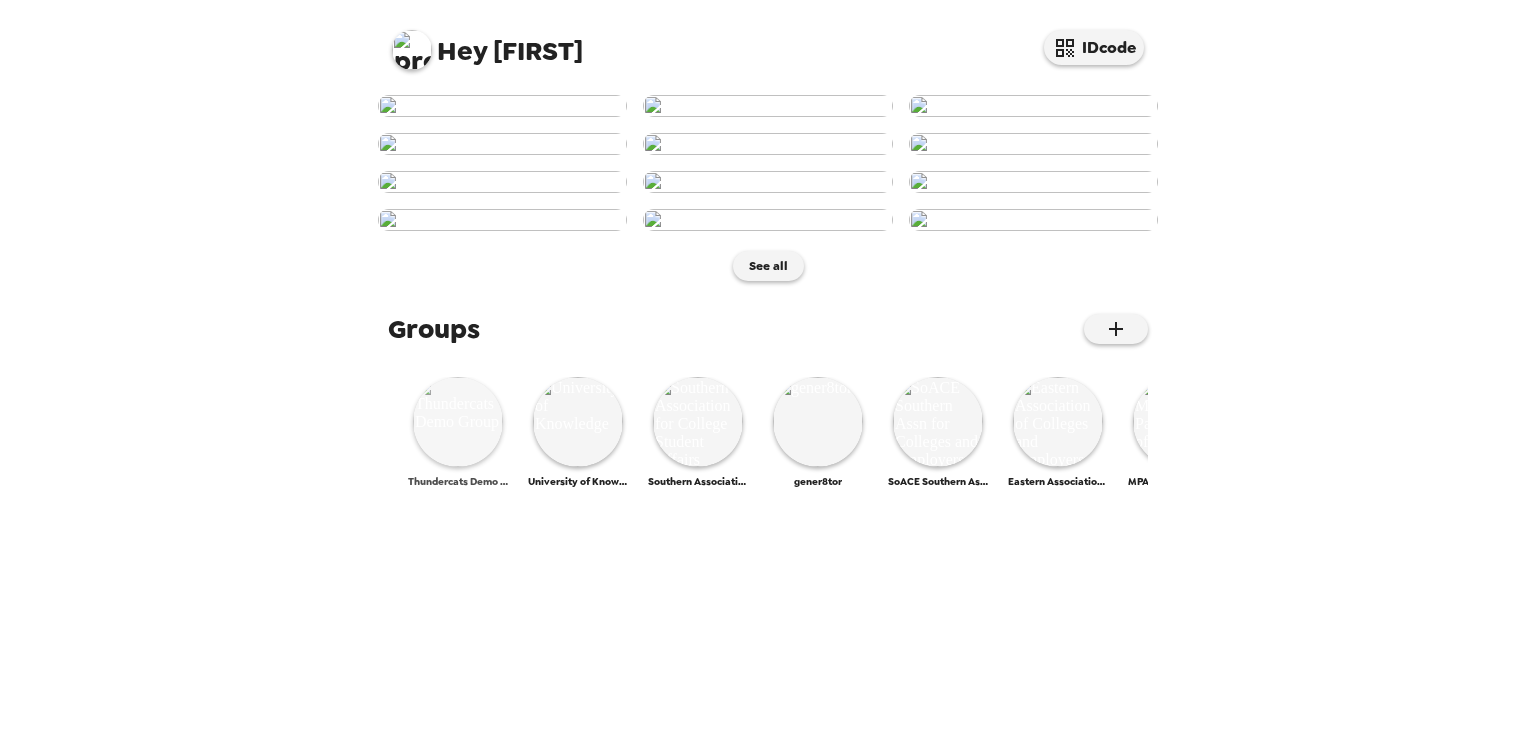 click at bounding box center [458, 422] 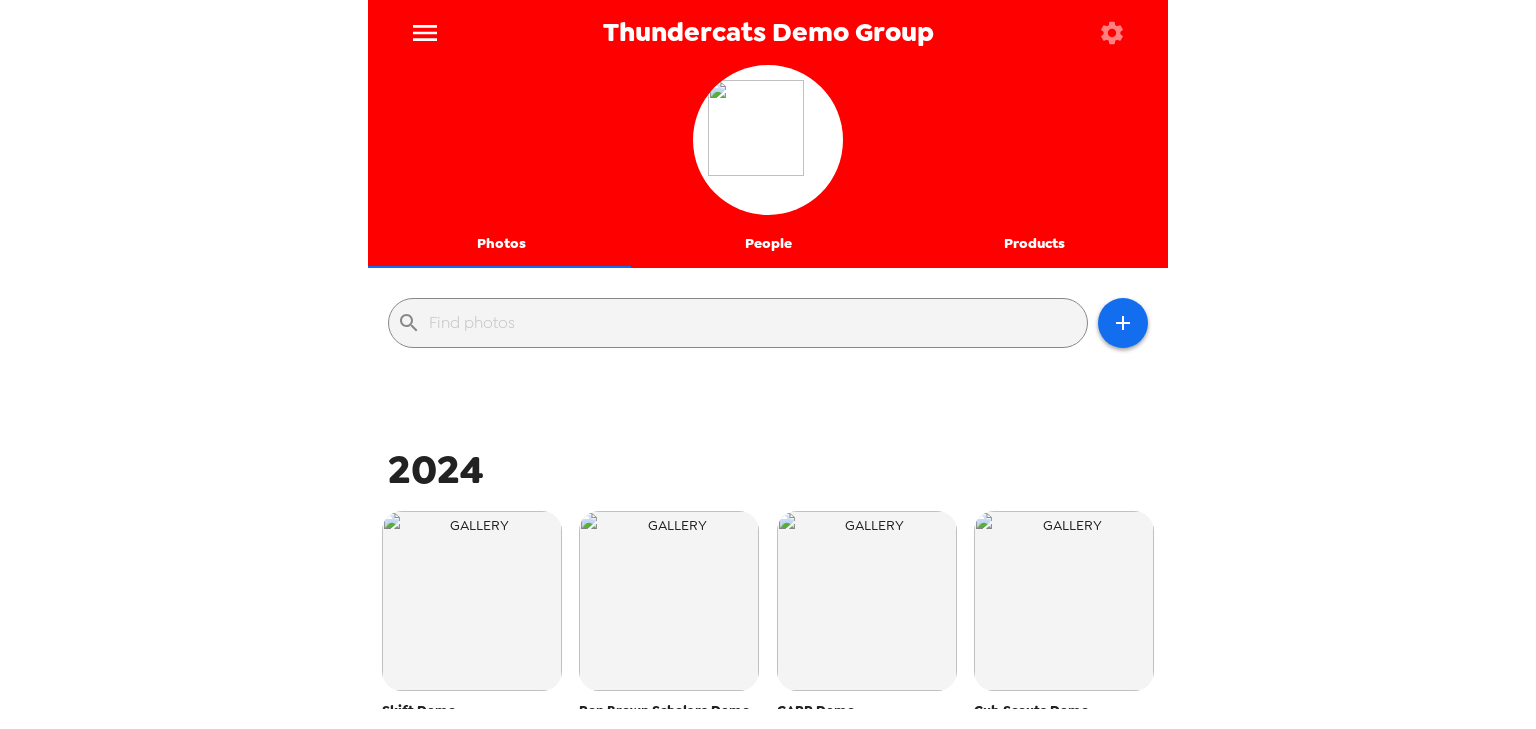 click 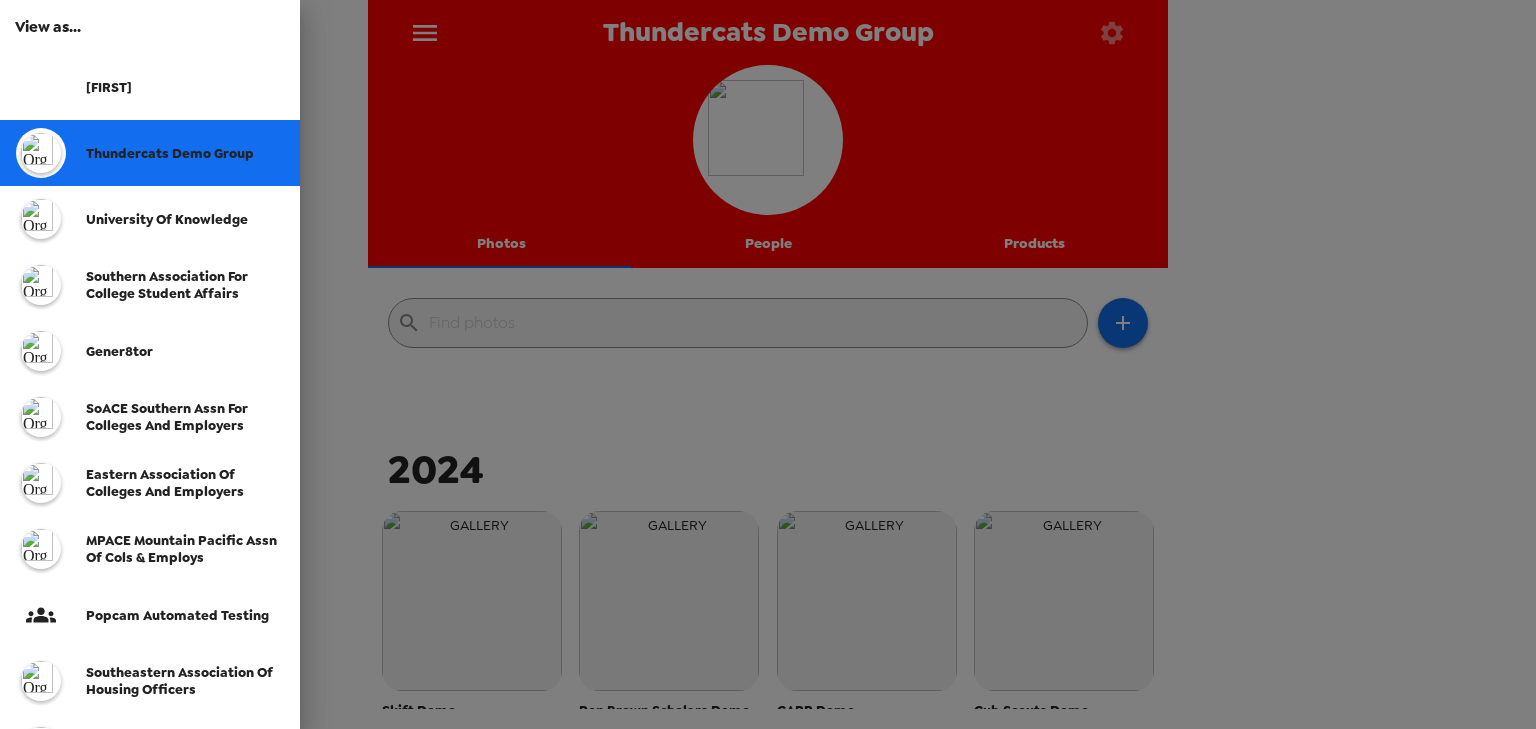 click at bounding box center [768, 364] 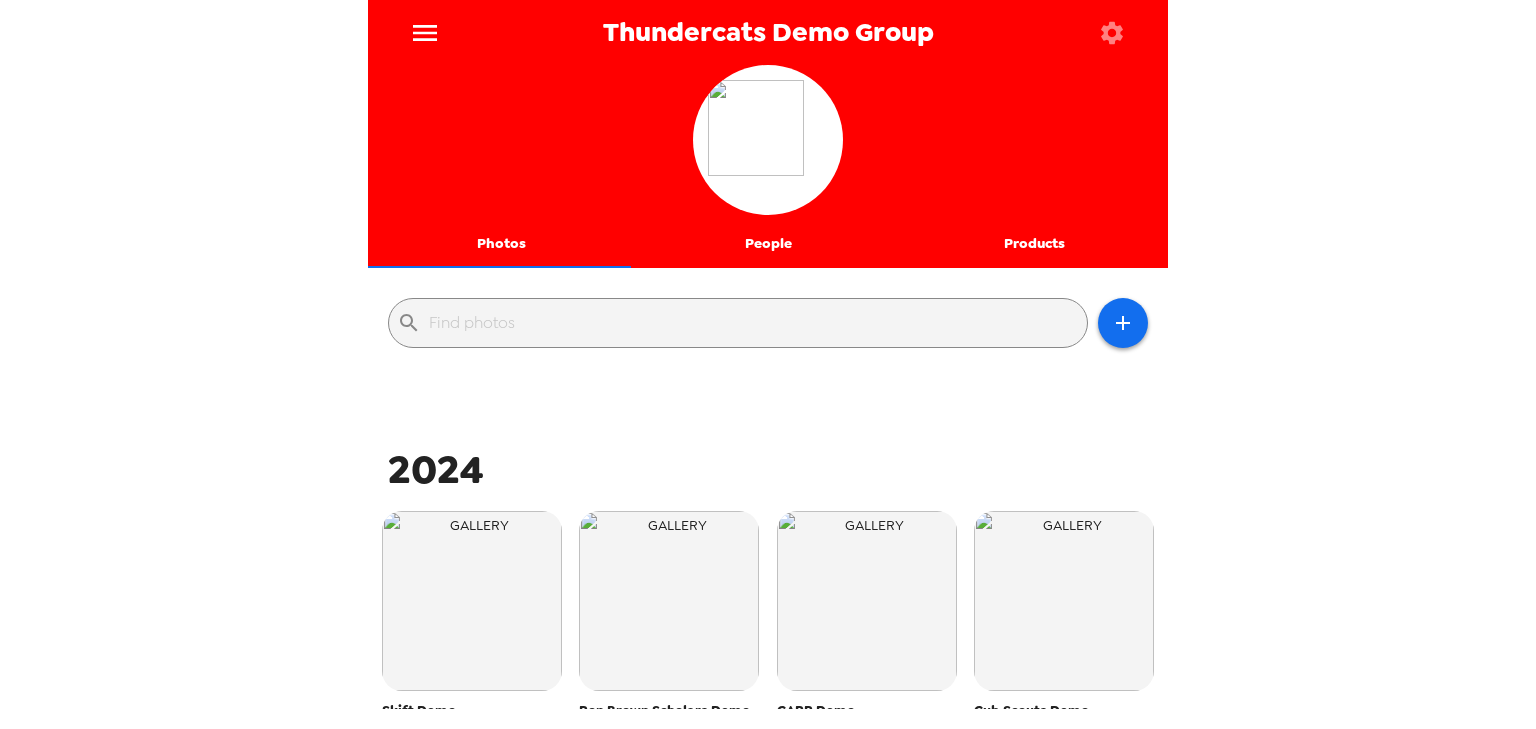 click 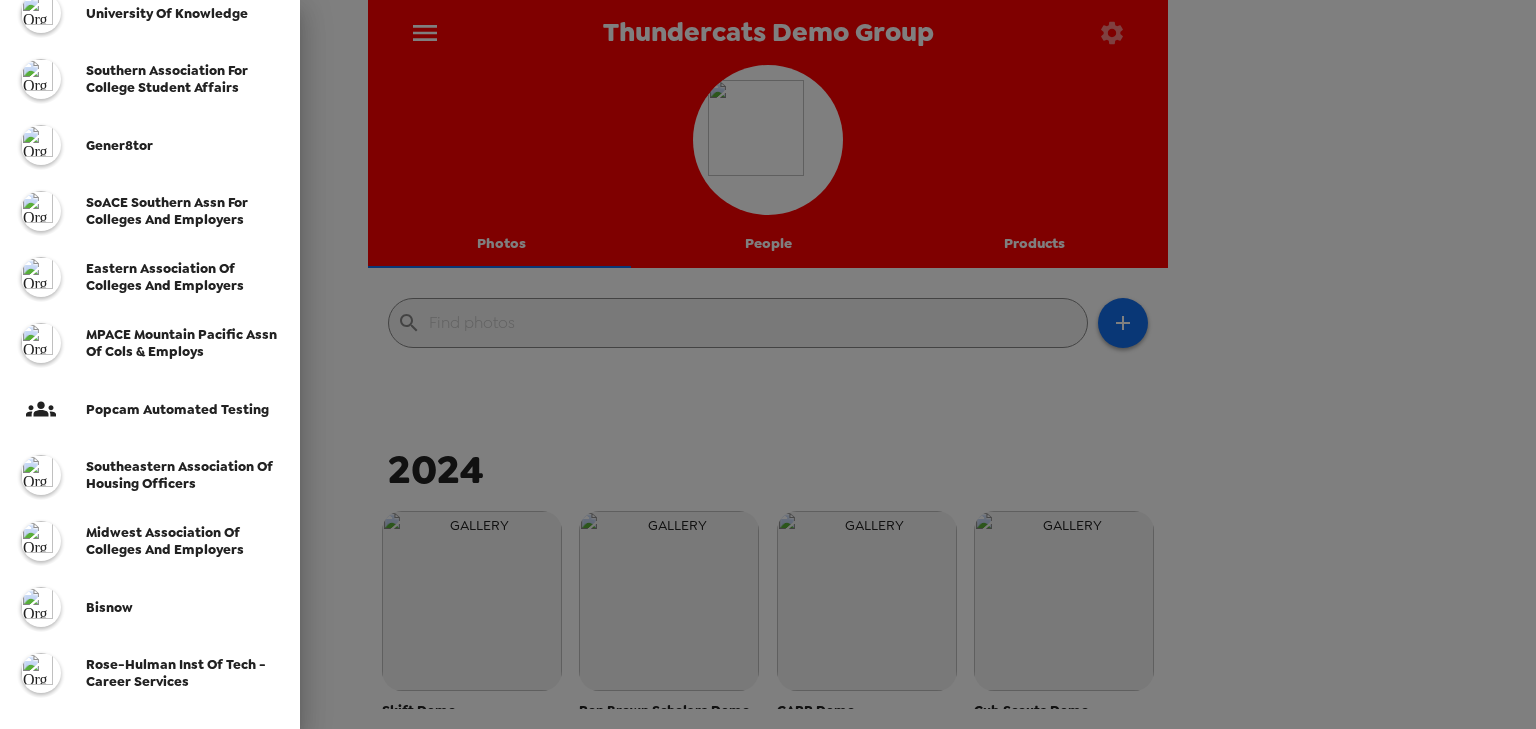 scroll, scrollTop: 548, scrollLeft: 0, axis: vertical 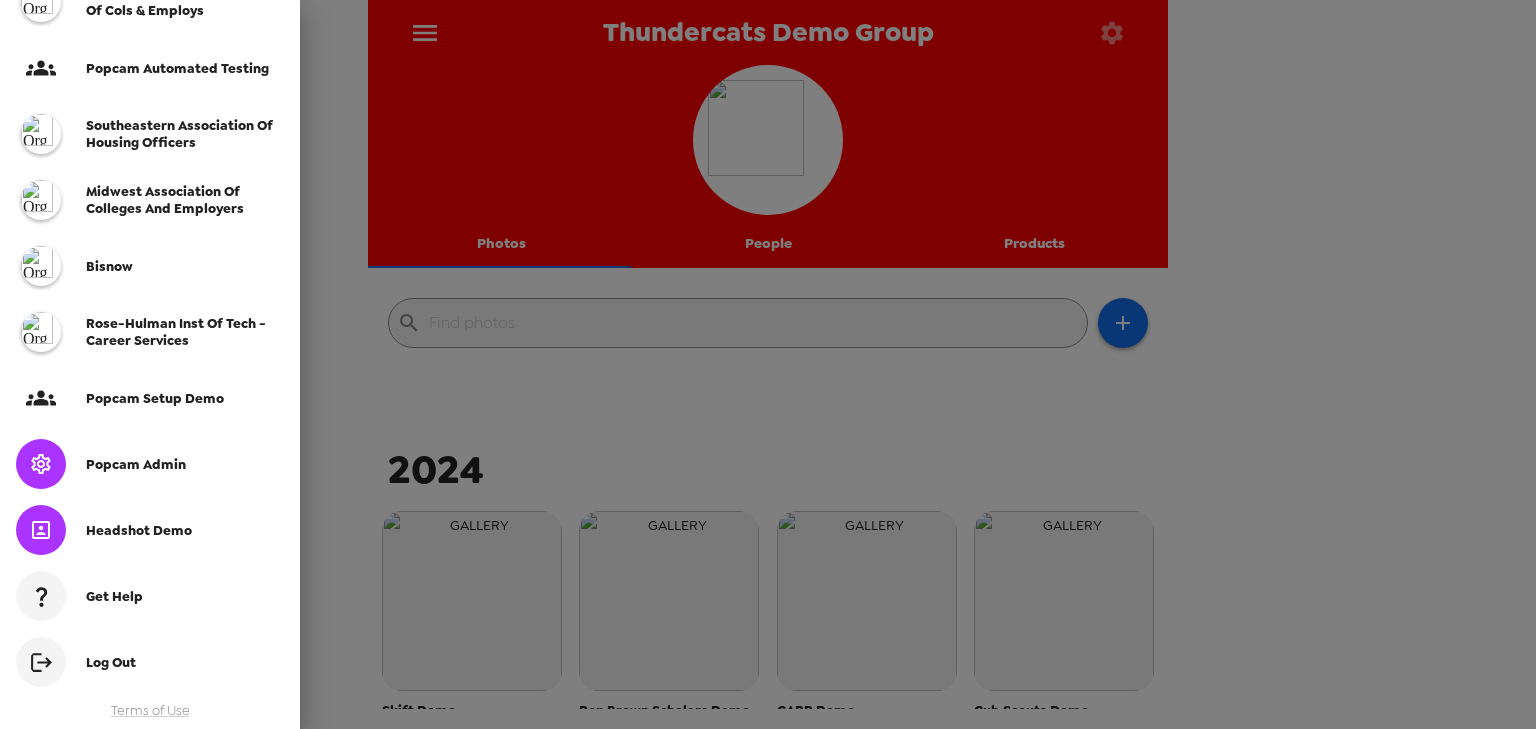 click on "Popcam Admin" at bounding box center (150, 464) 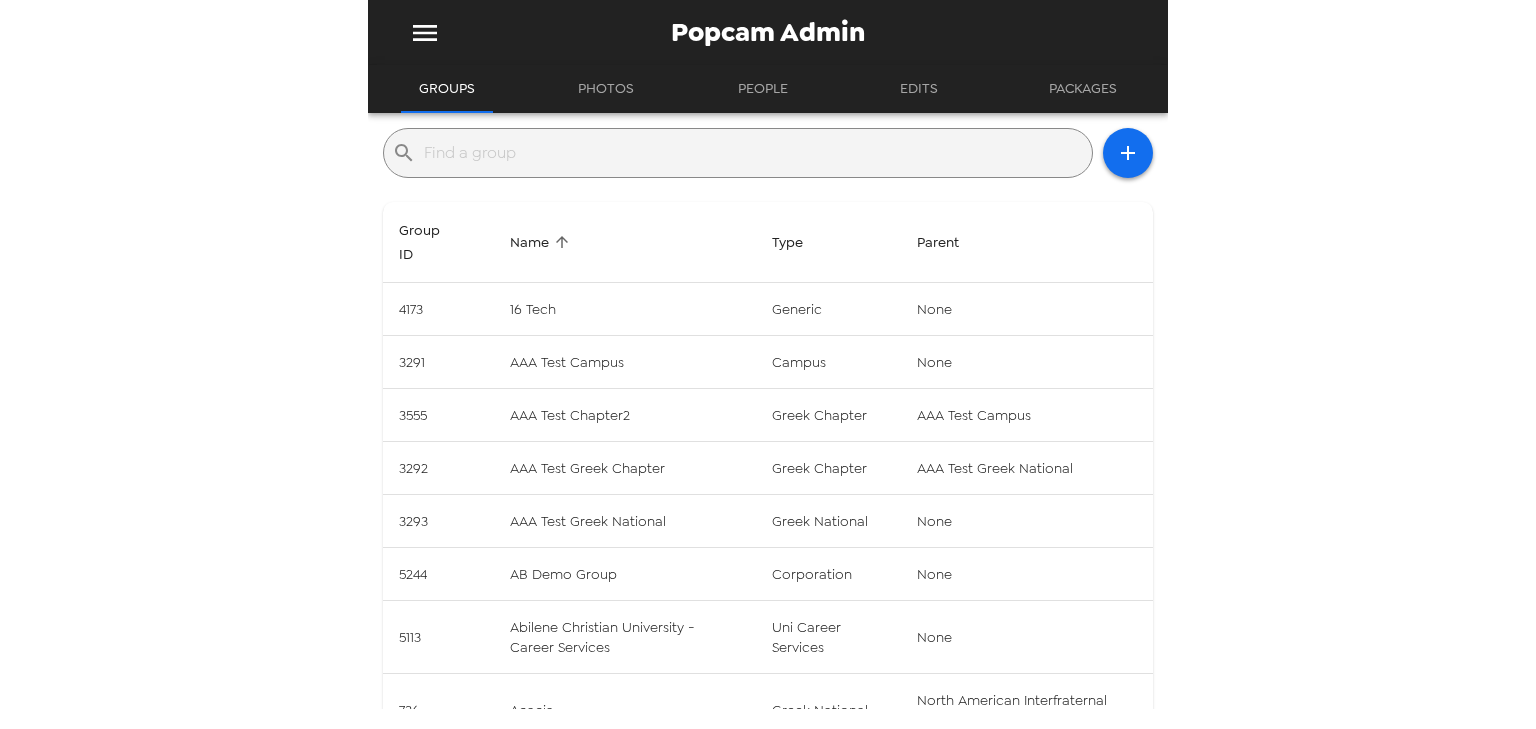 click at bounding box center (754, 153) 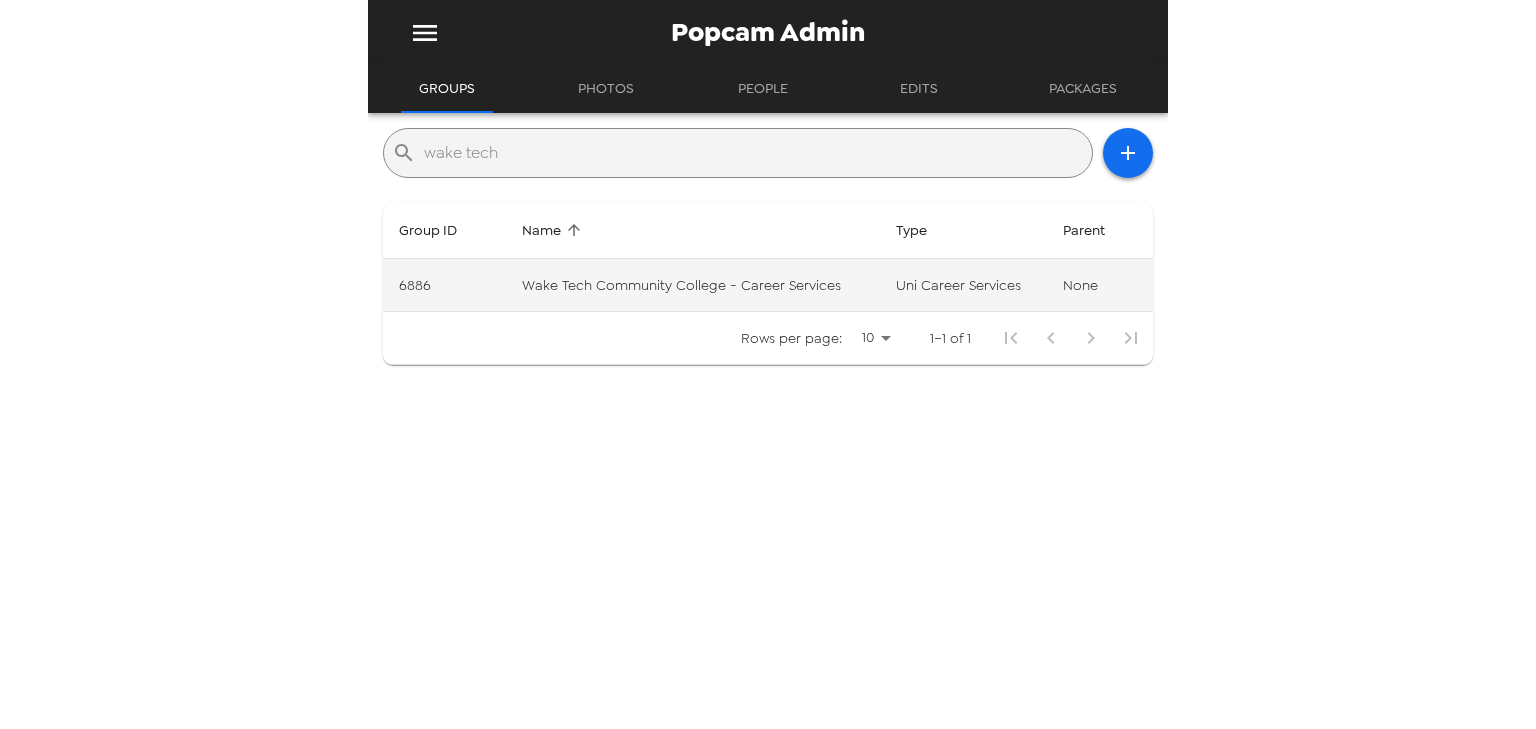 type on "wake tech" 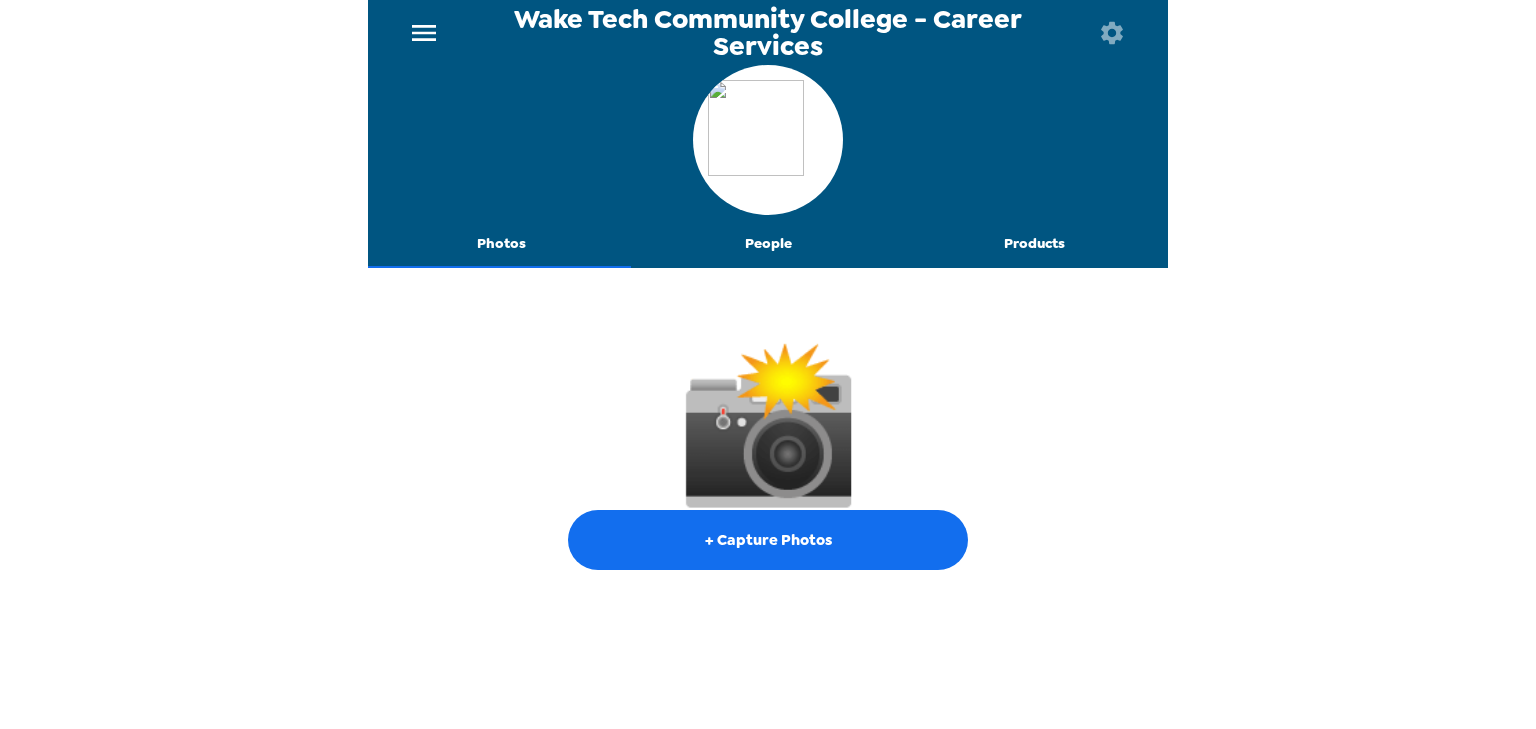 click 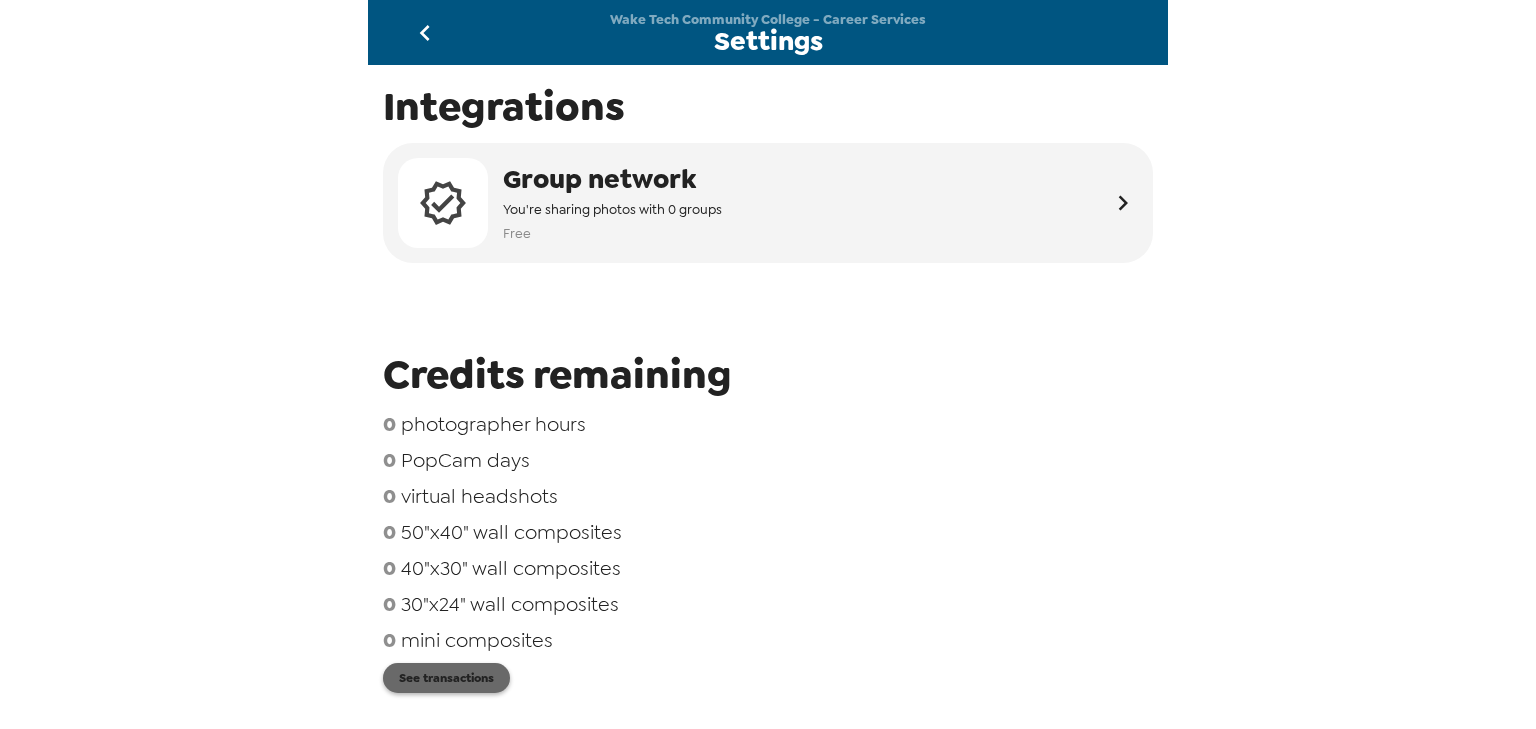 click on "See transactions" at bounding box center (446, 678) 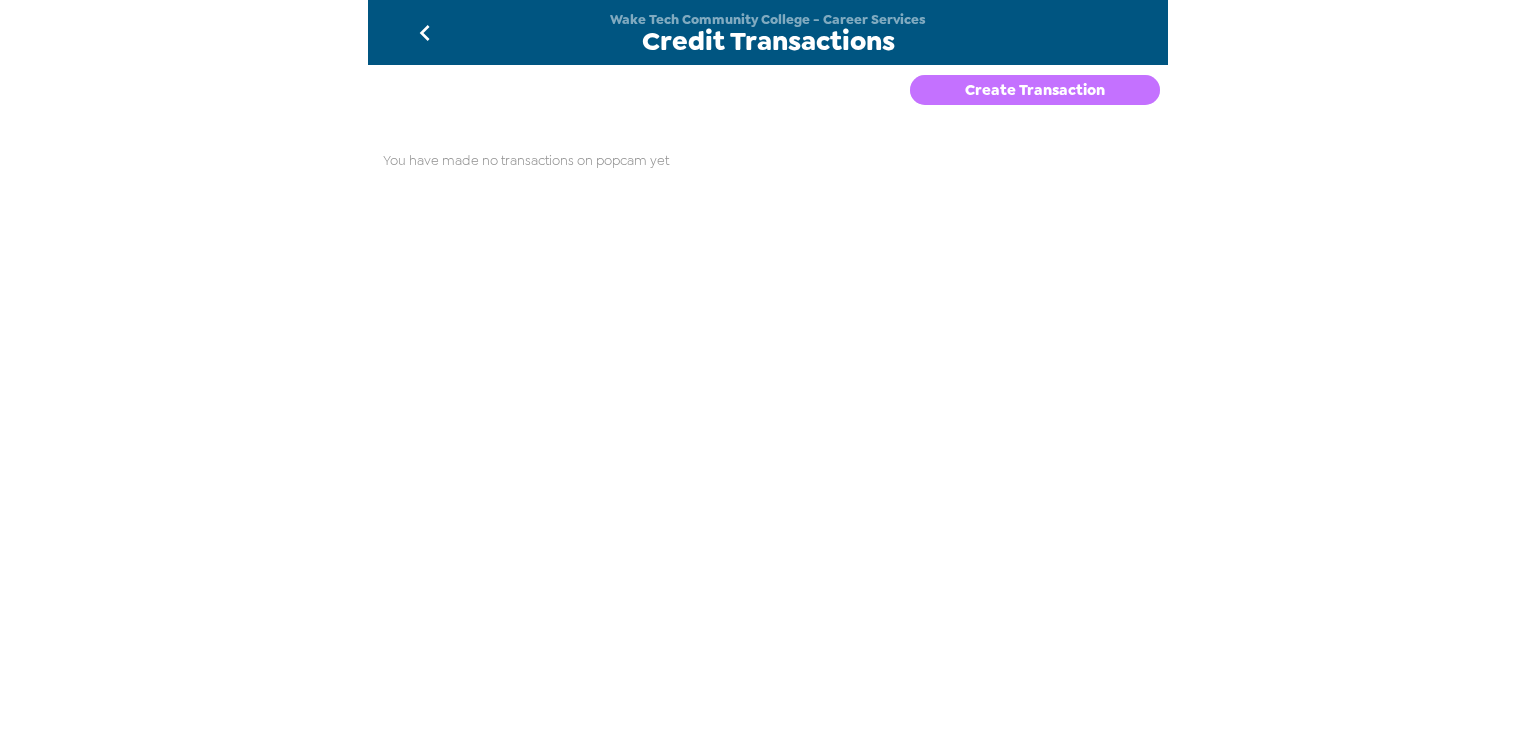click on "Create Transaction" at bounding box center (1035, 90) 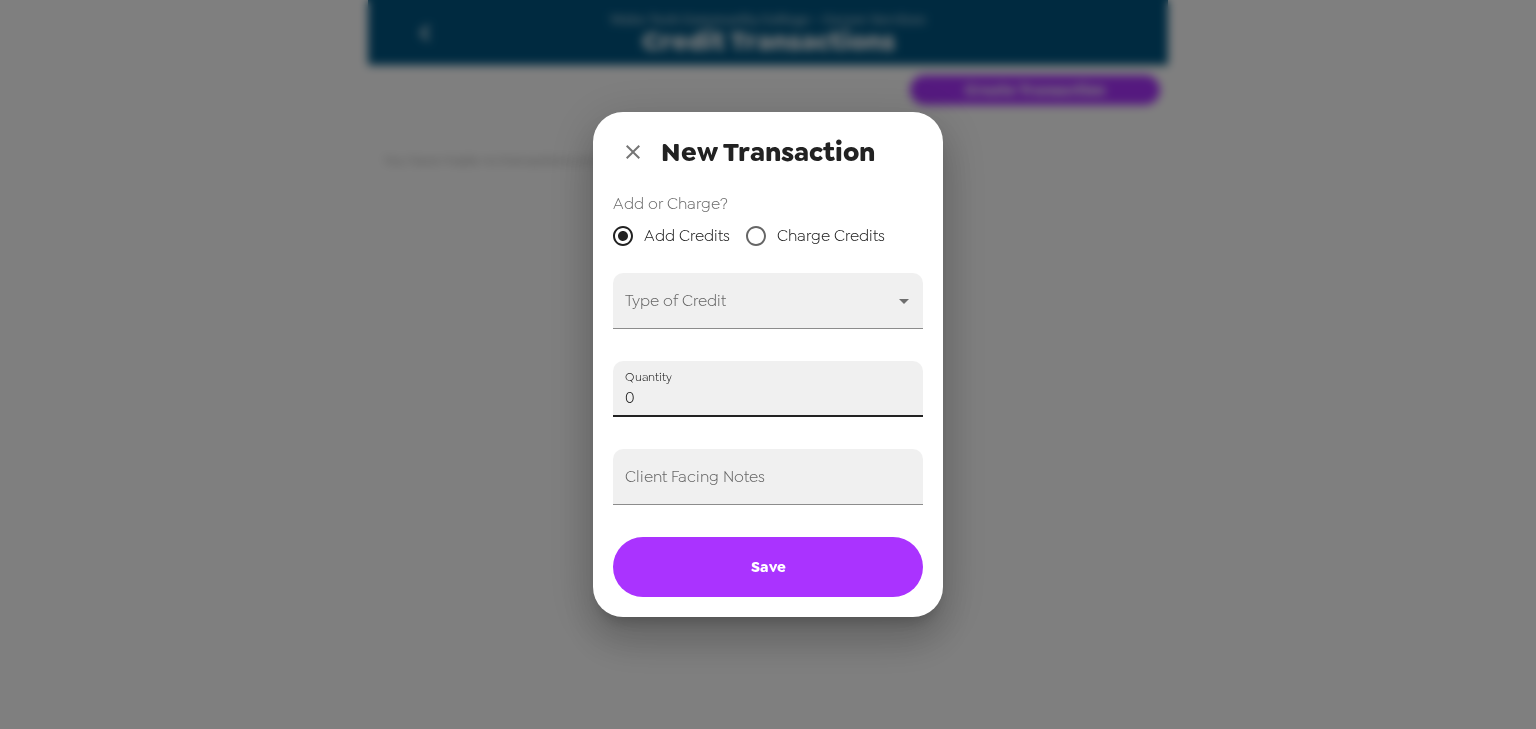 drag, startPoint x: 657, startPoint y: 396, endPoint x: 580, endPoint y: 380, distance: 78.64477 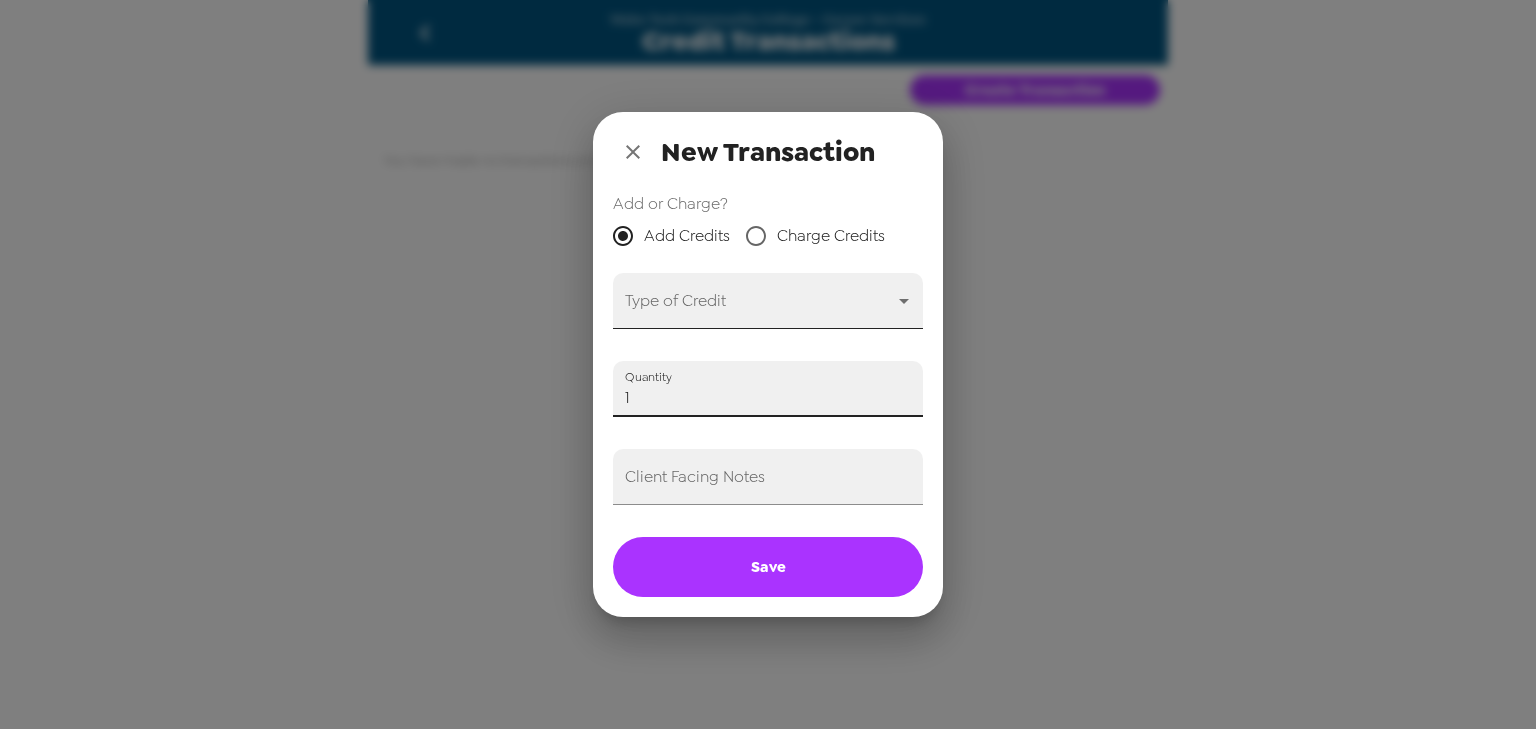 type on "1" 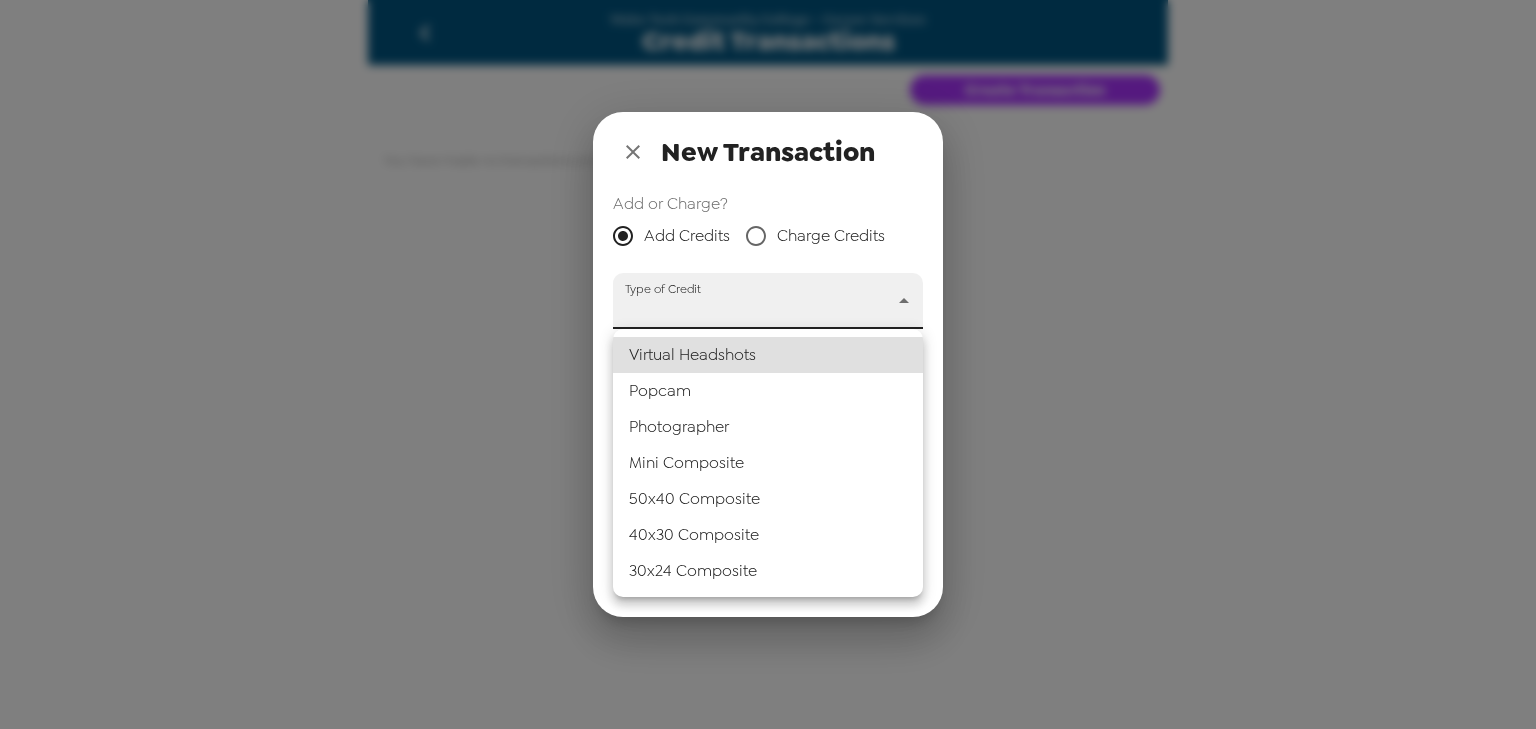 click on "Popcam" at bounding box center [768, 391] 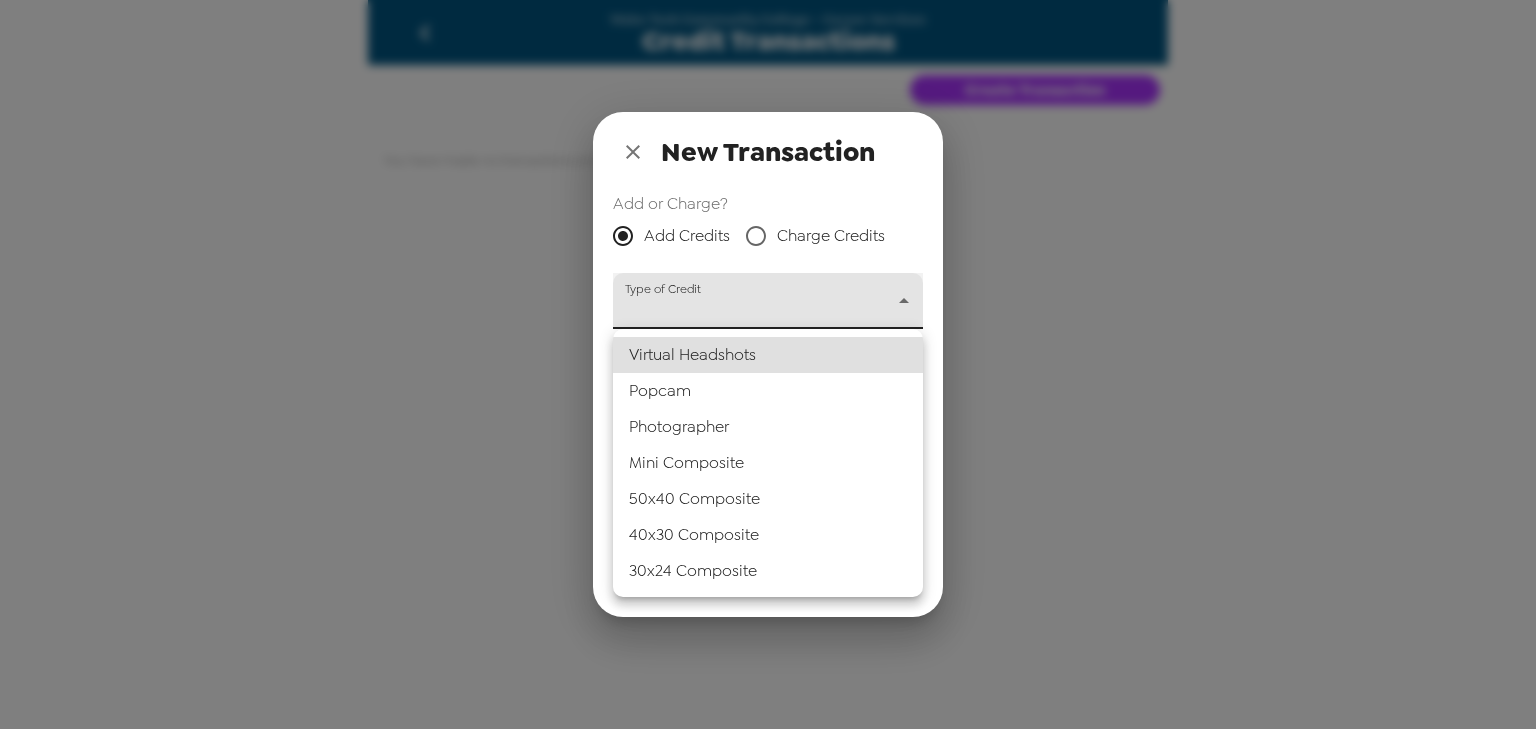 type on "popcam" 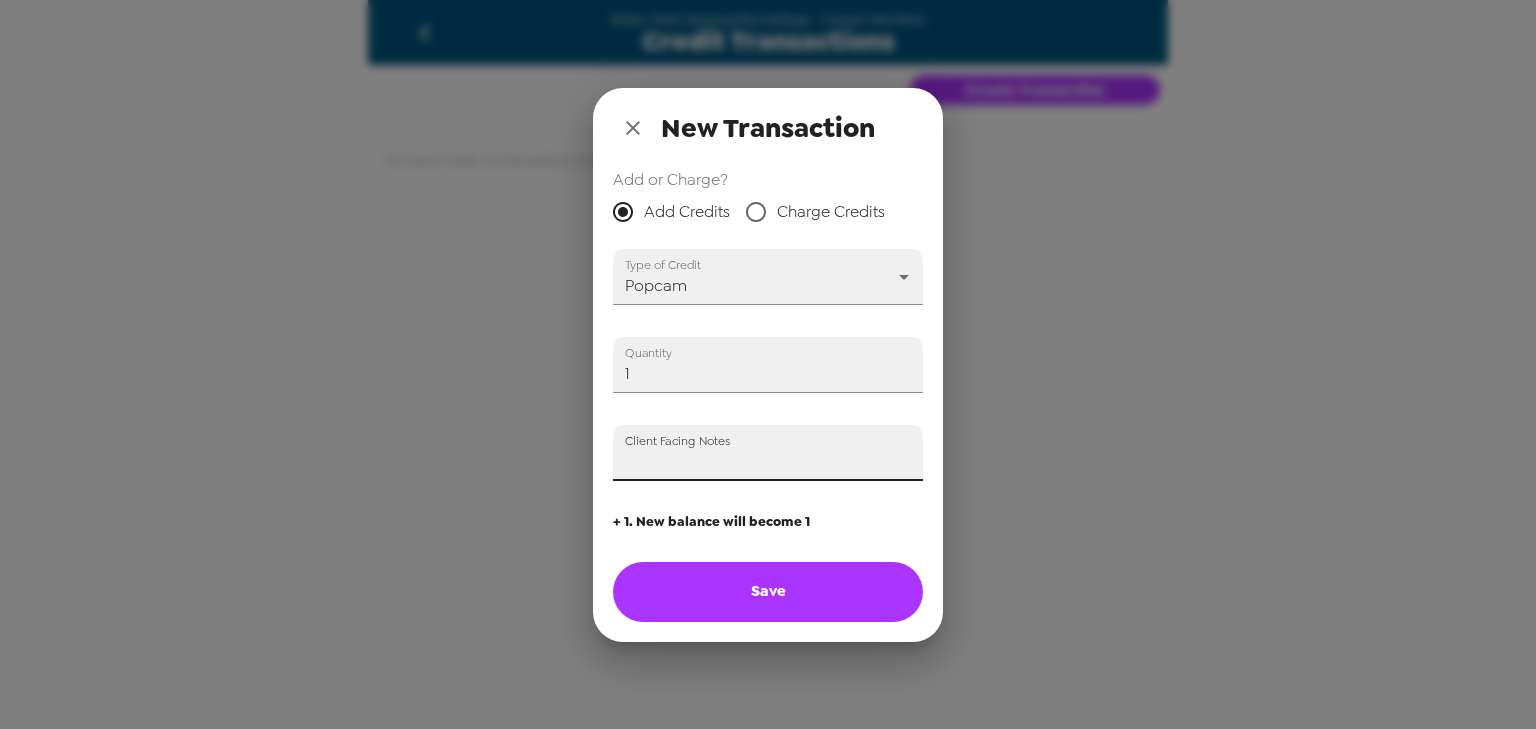 click on "Client Facing Notes" at bounding box center (768, 453) 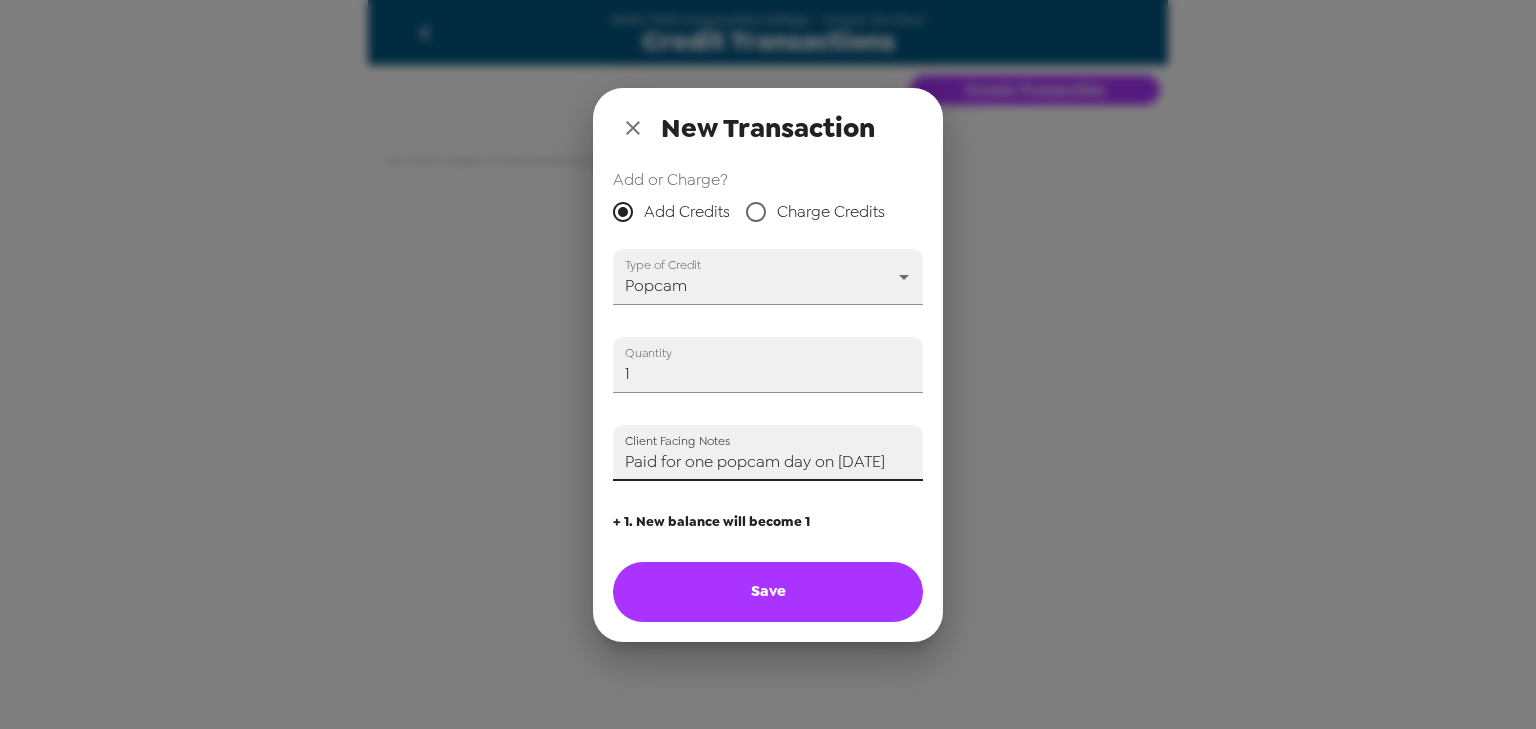 type on "Paid for one popcam day on 8/7/25" 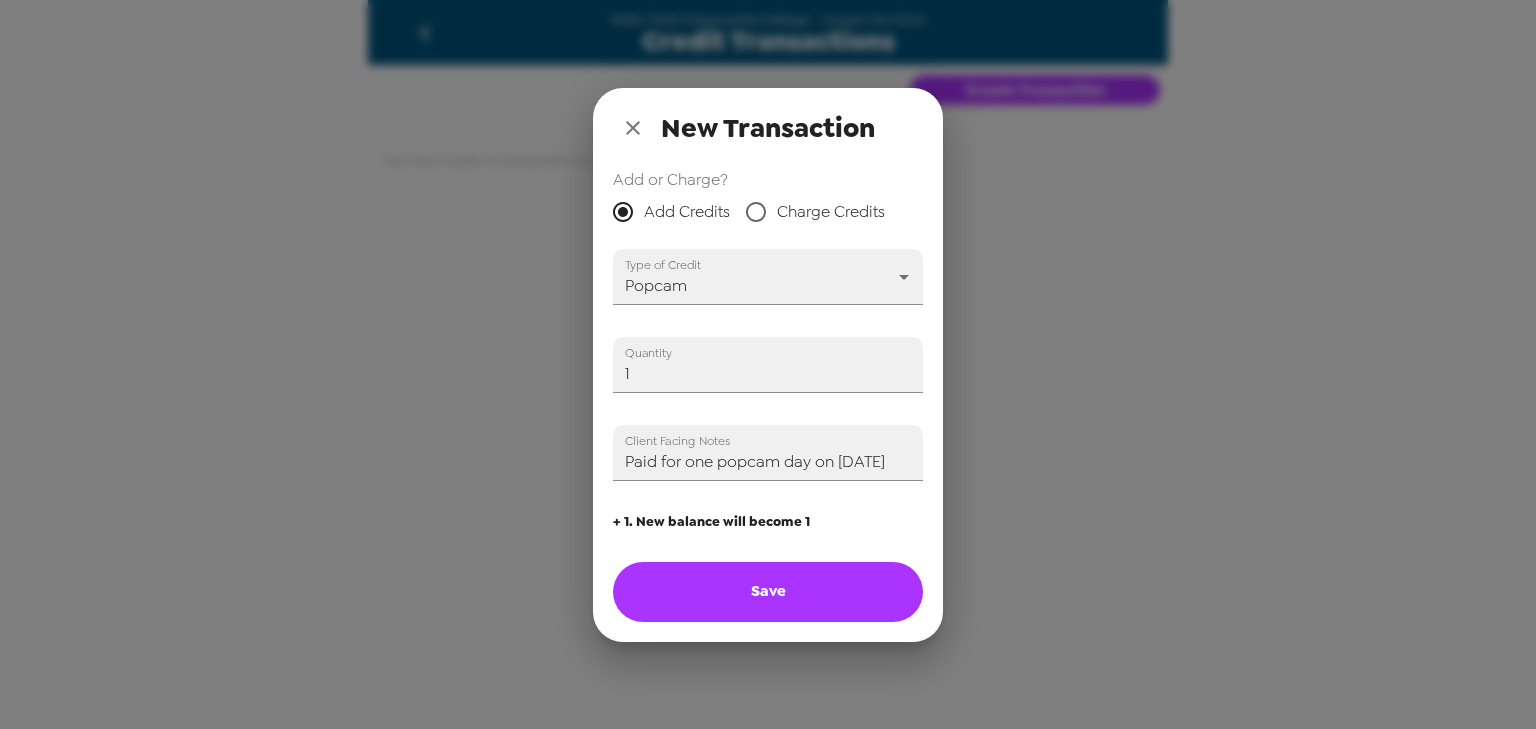 type on "0" 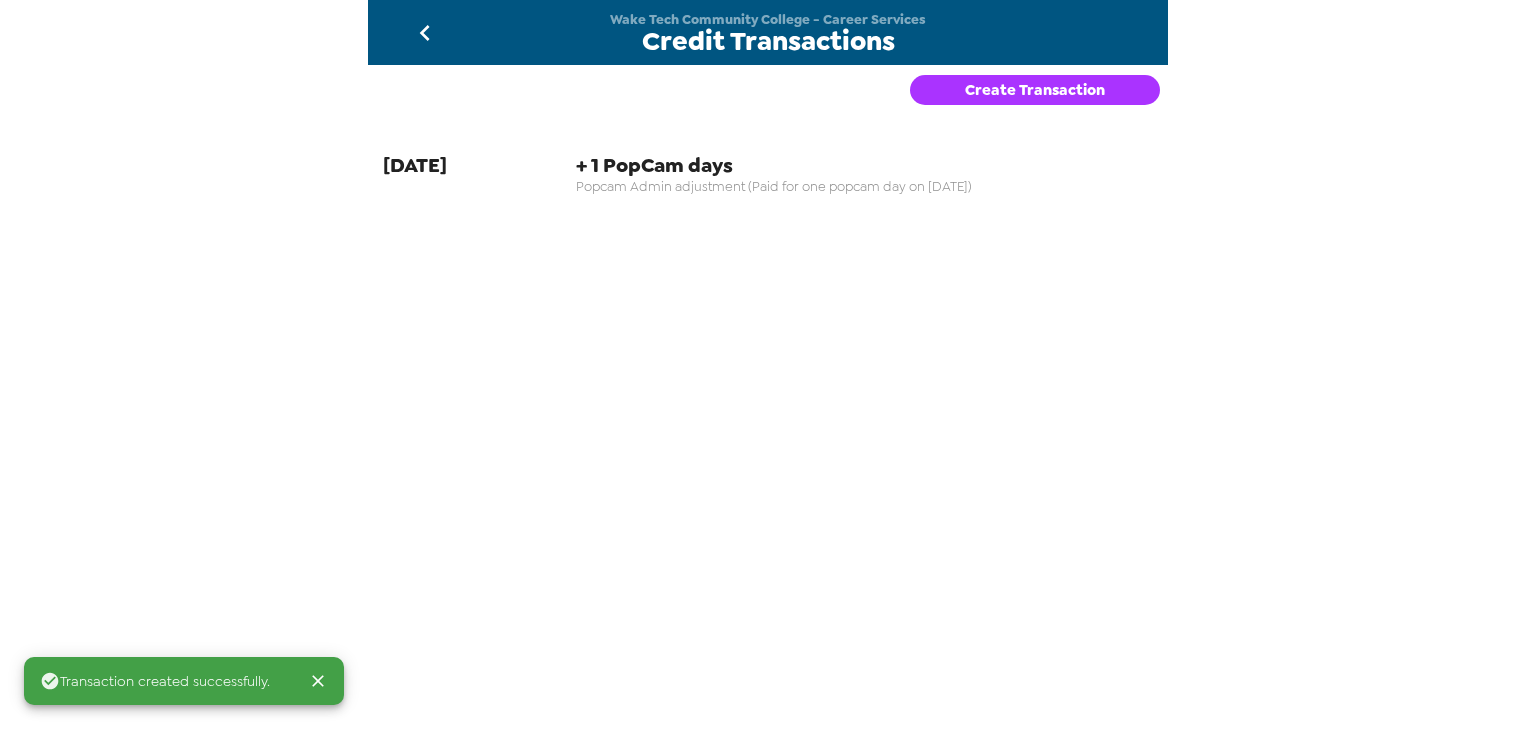 click 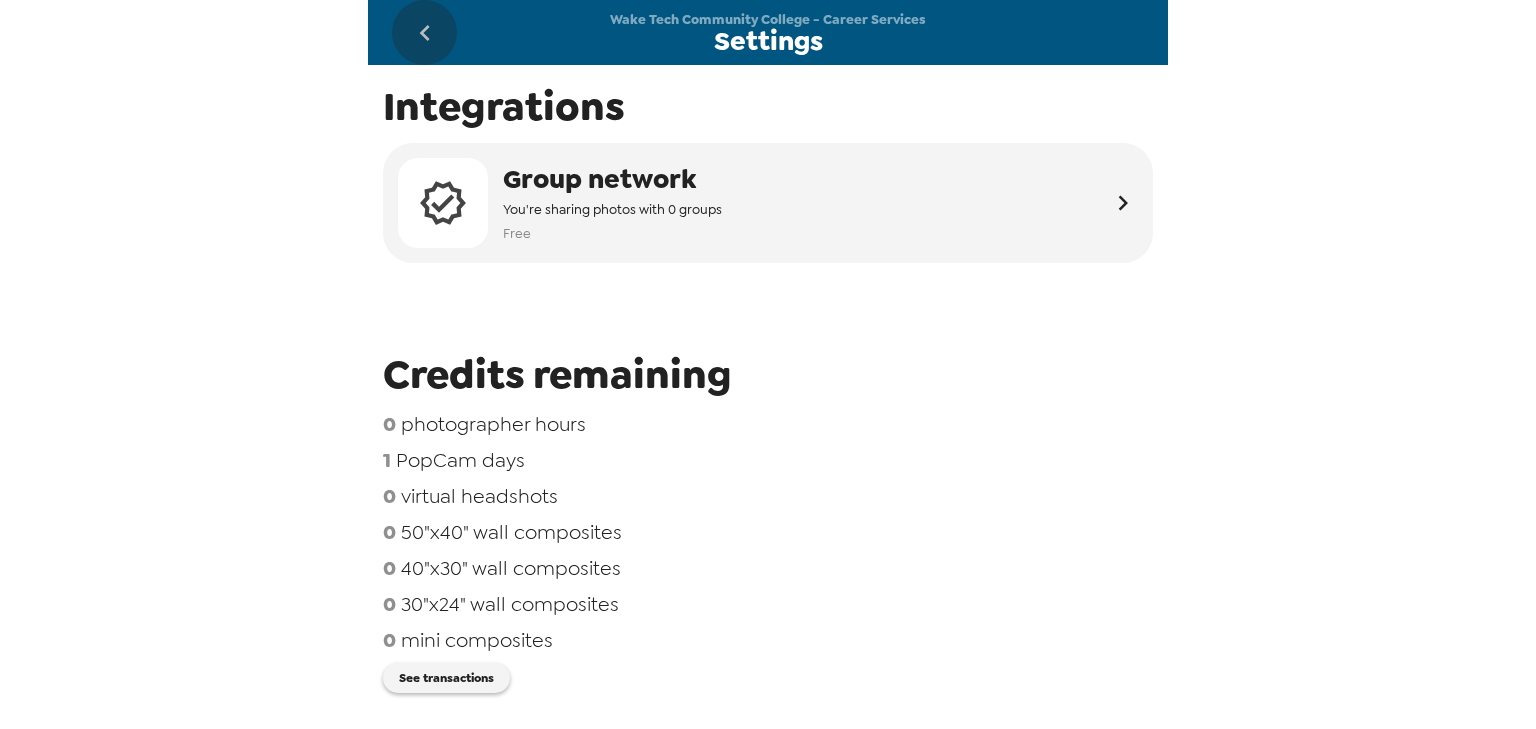 click at bounding box center (424, 32) 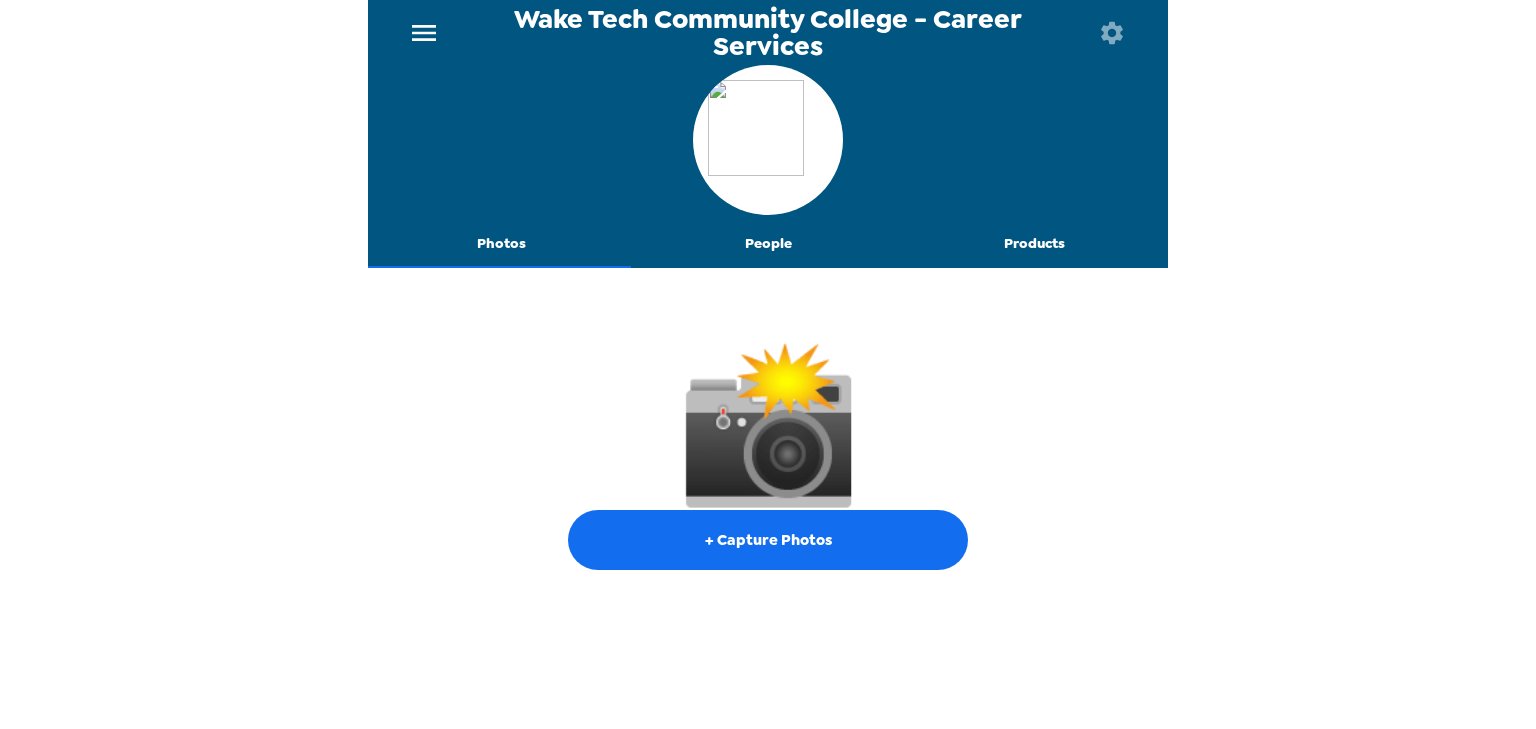 click on "People" at bounding box center [768, 244] 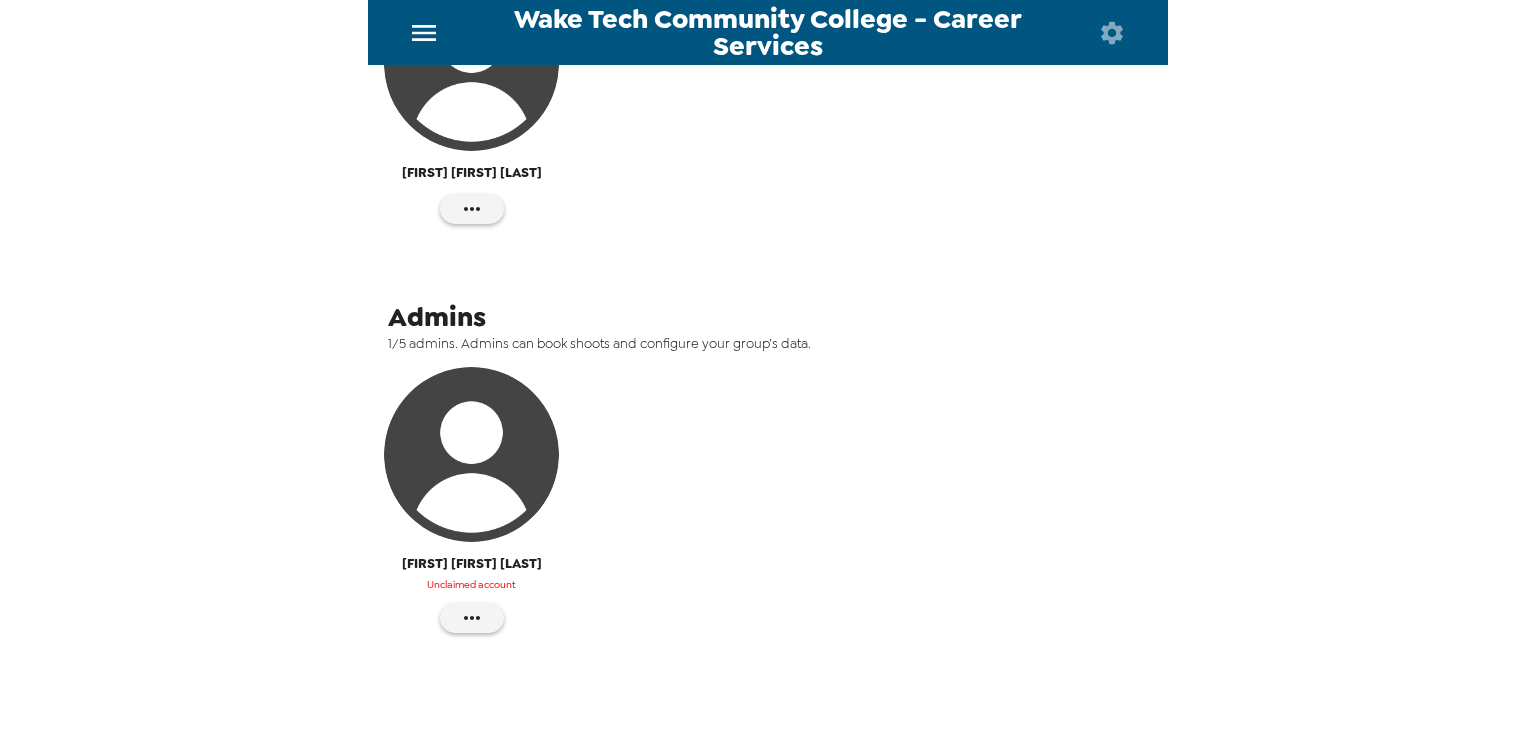 scroll, scrollTop: 558, scrollLeft: 0, axis: vertical 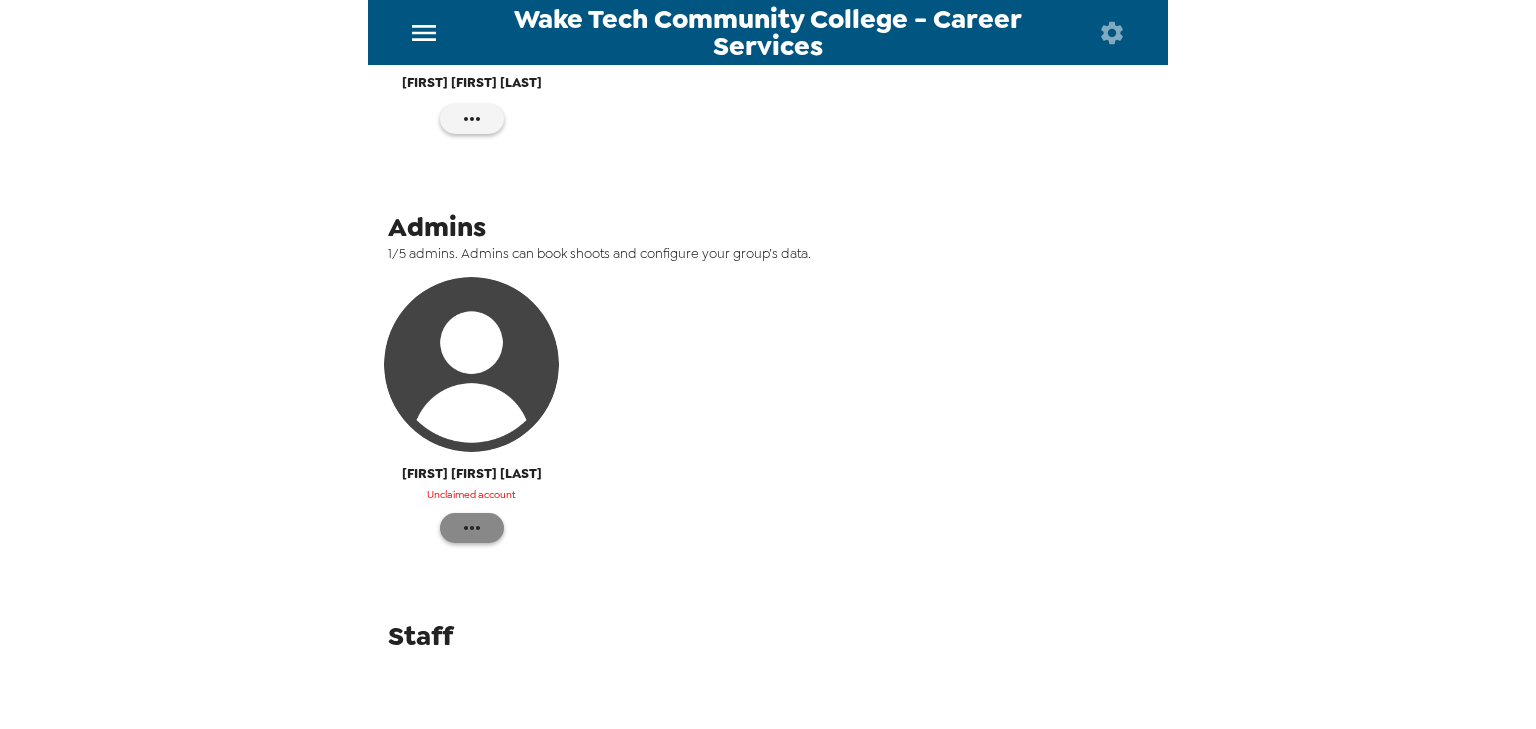 click 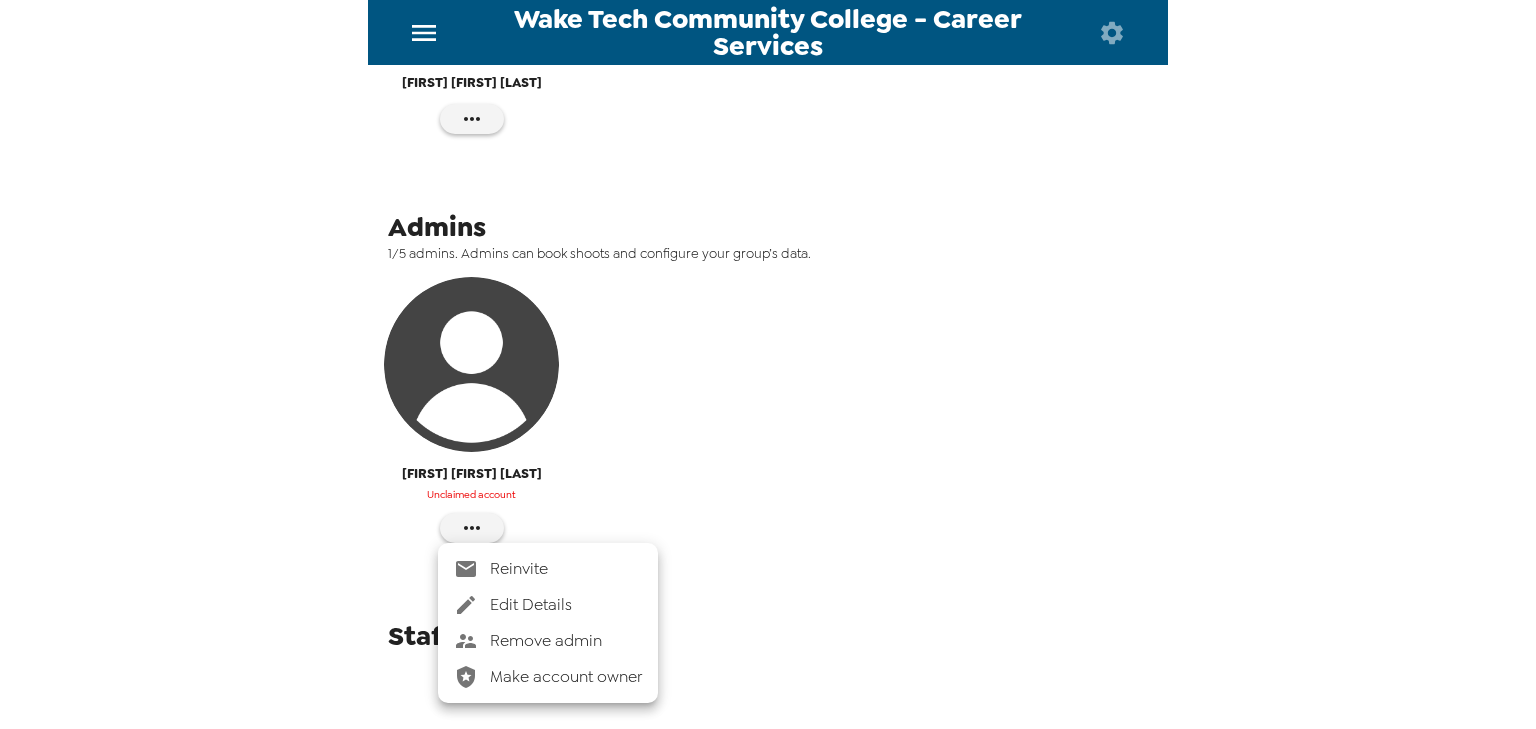 click on "Reinvite" at bounding box center [566, 569] 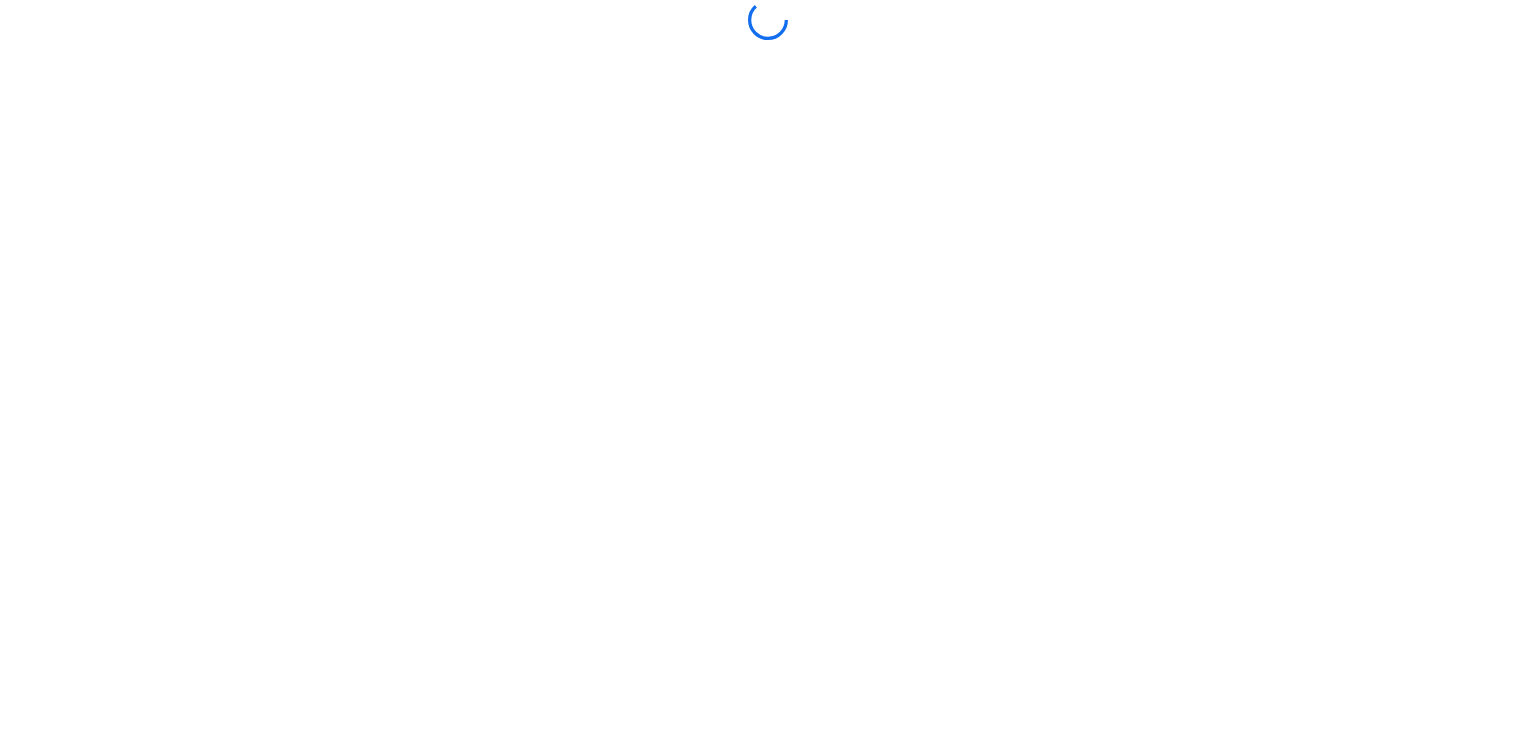 scroll, scrollTop: 0, scrollLeft: 0, axis: both 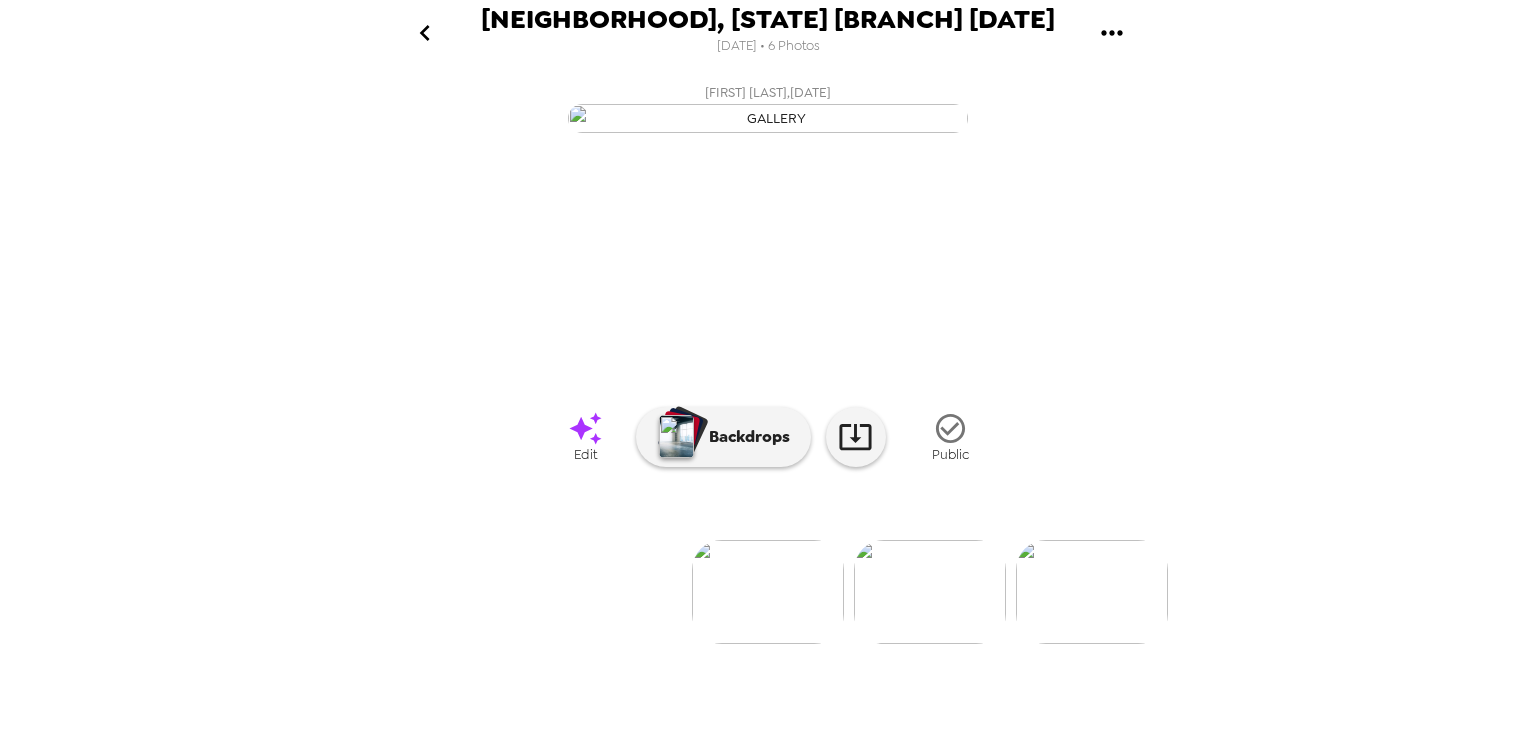 click 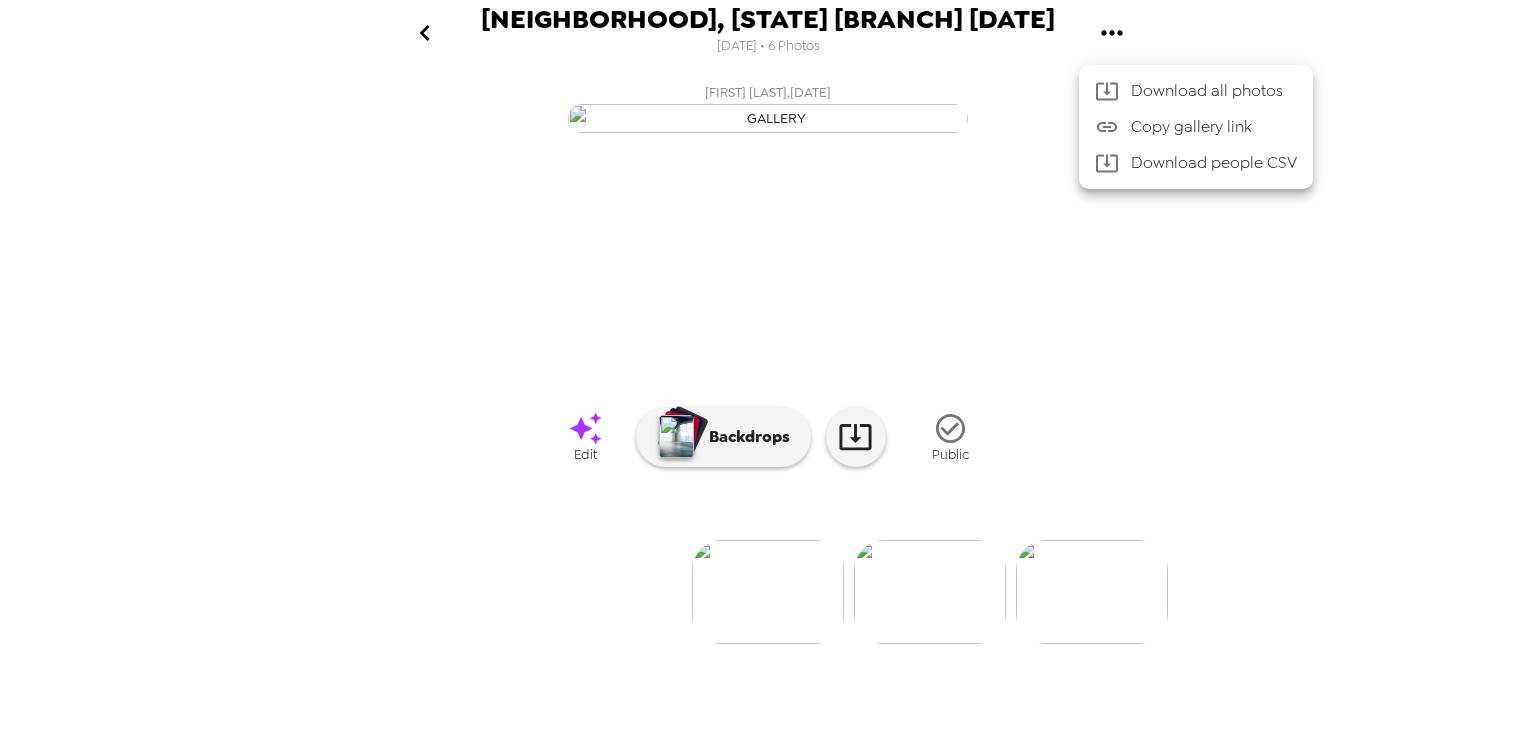 click on "Copy gallery link" at bounding box center (1214, 127) 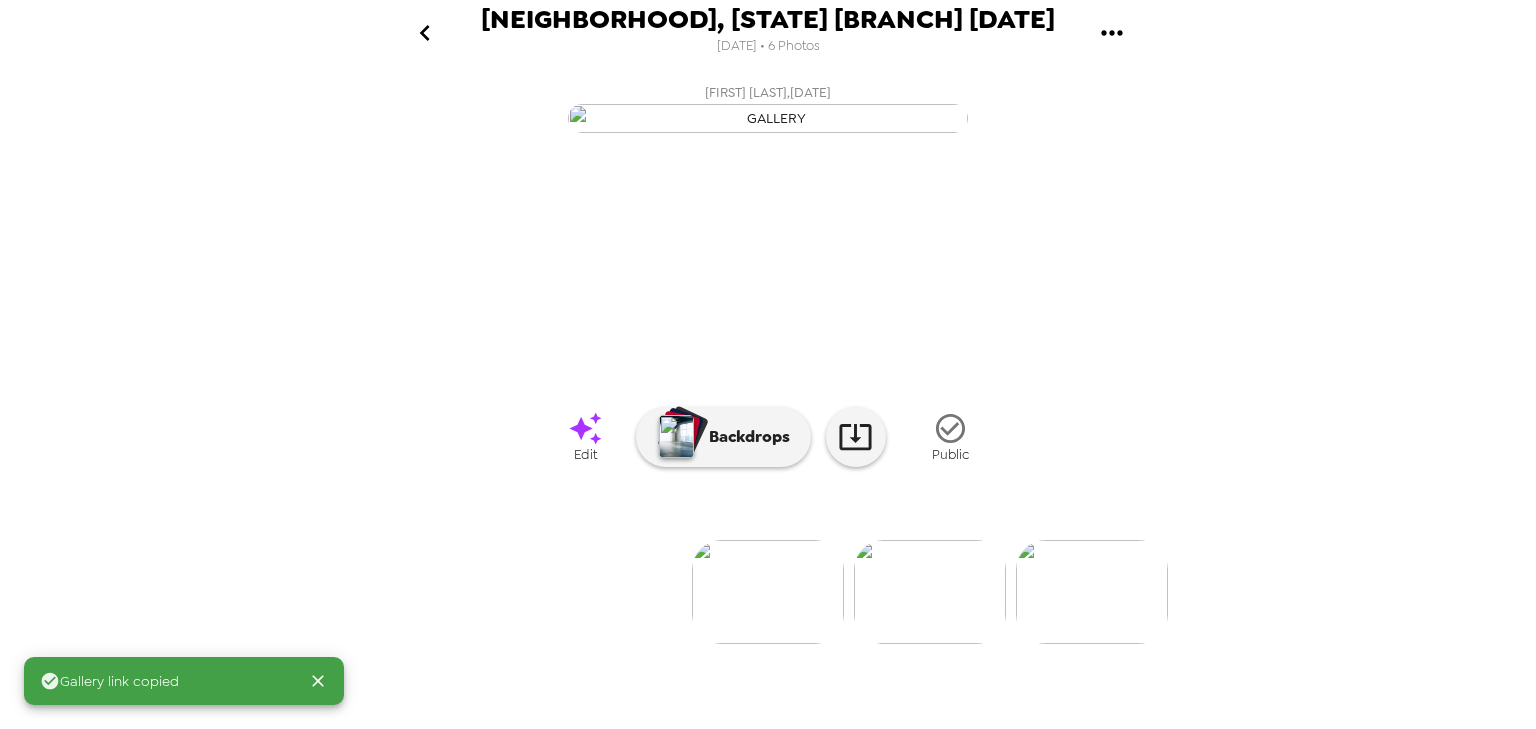 scroll, scrollTop: 148, scrollLeft: 0, axis: vertical 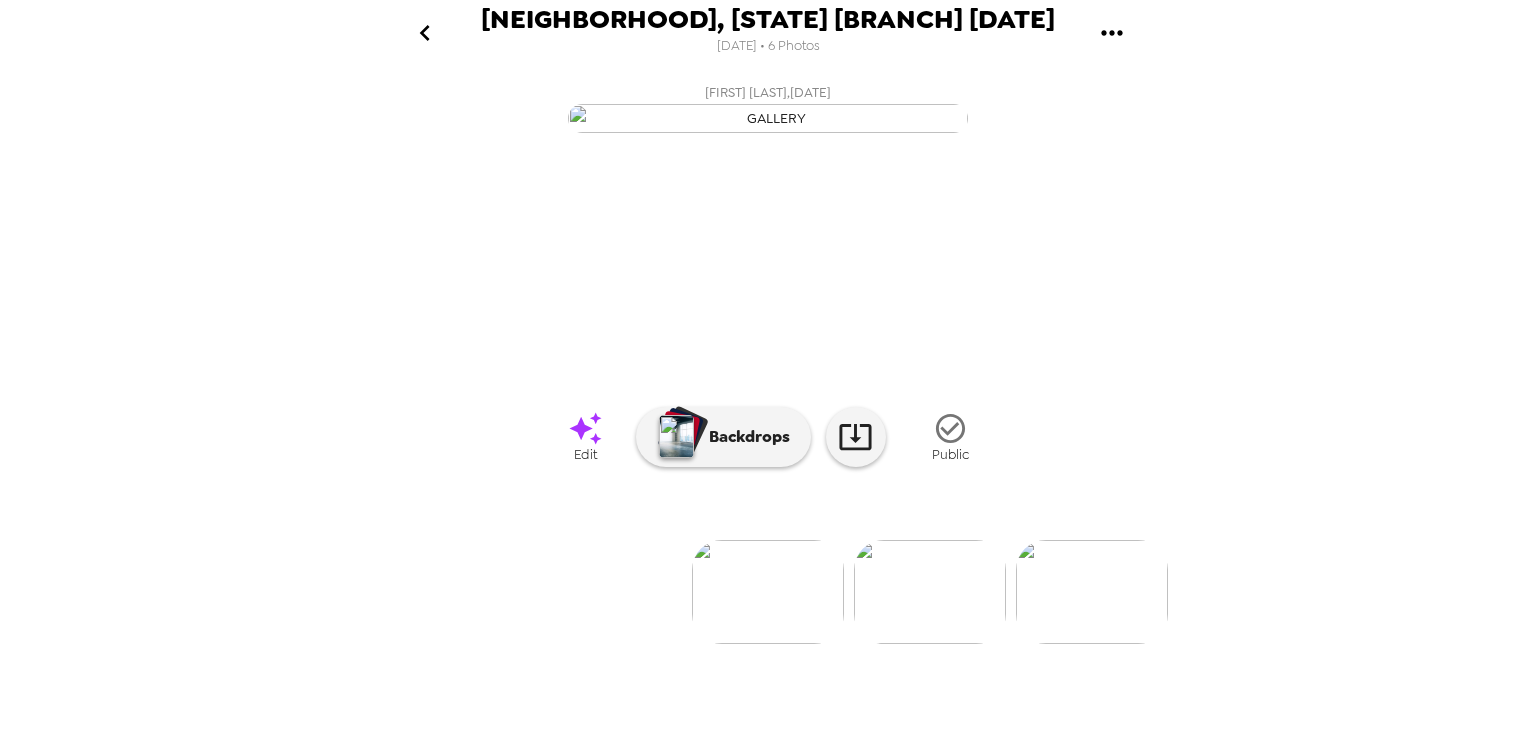 click at bounding box center [930, 592] 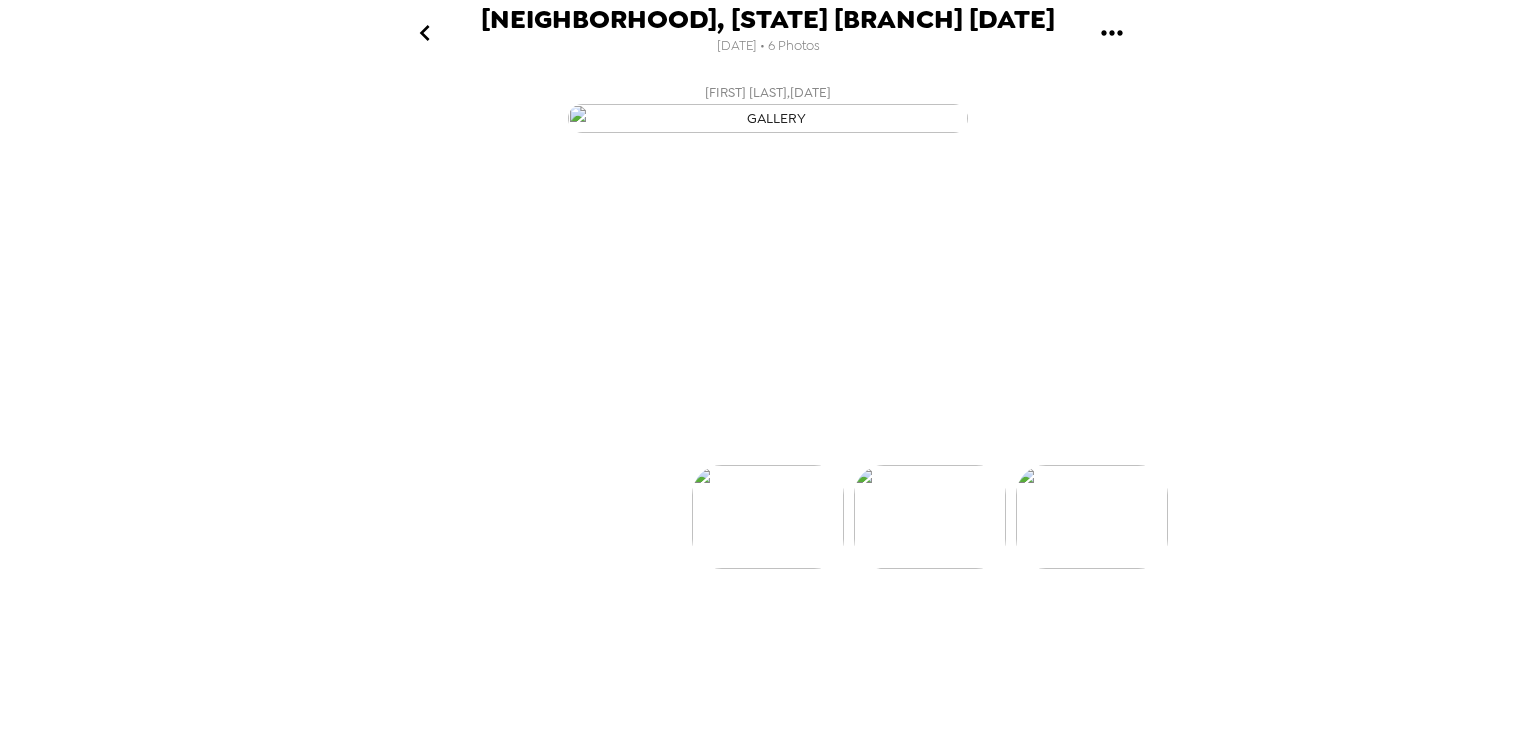 scroll, scrollTop: 73, scrollLeft: 0, axis: vertical 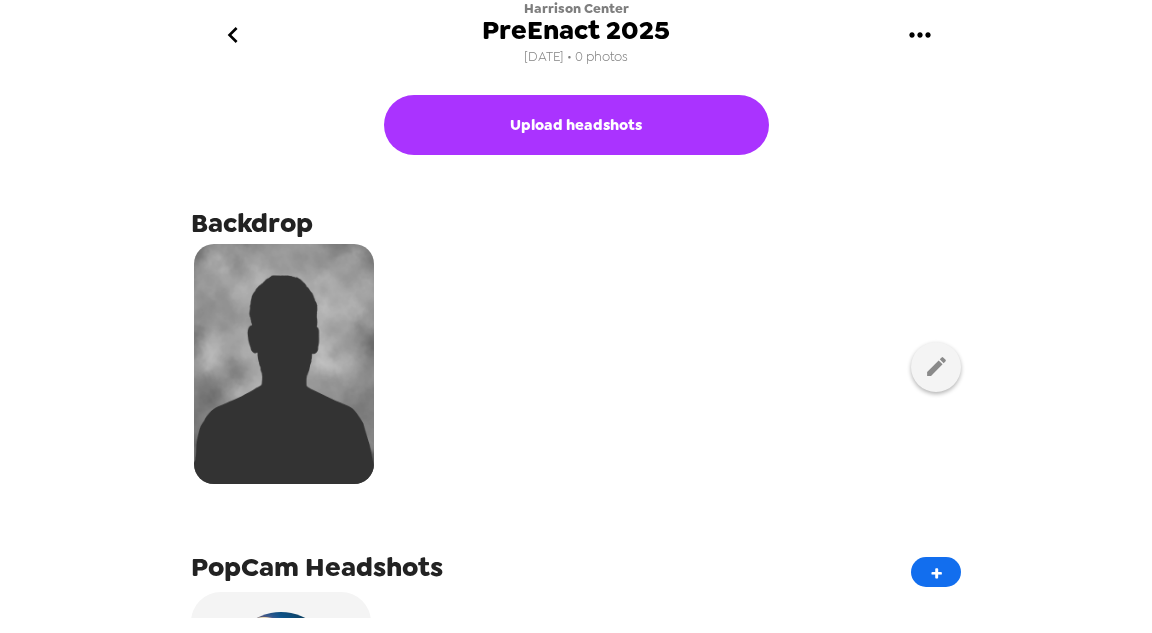 click 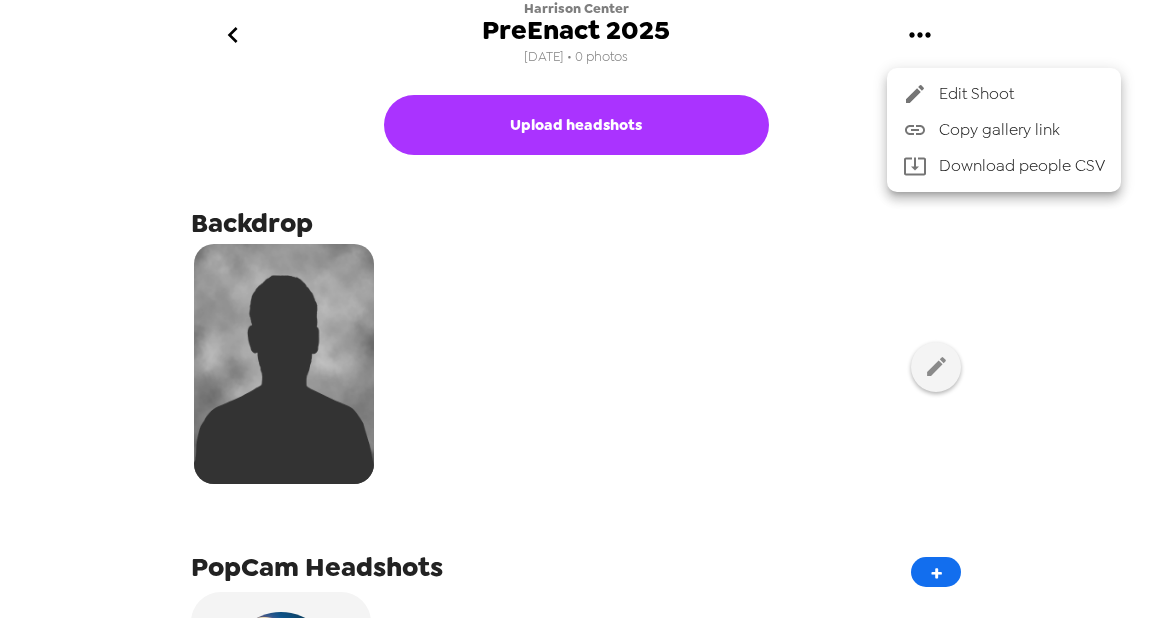 click on "Copy gallery link" at bounding box center (1022, 130) 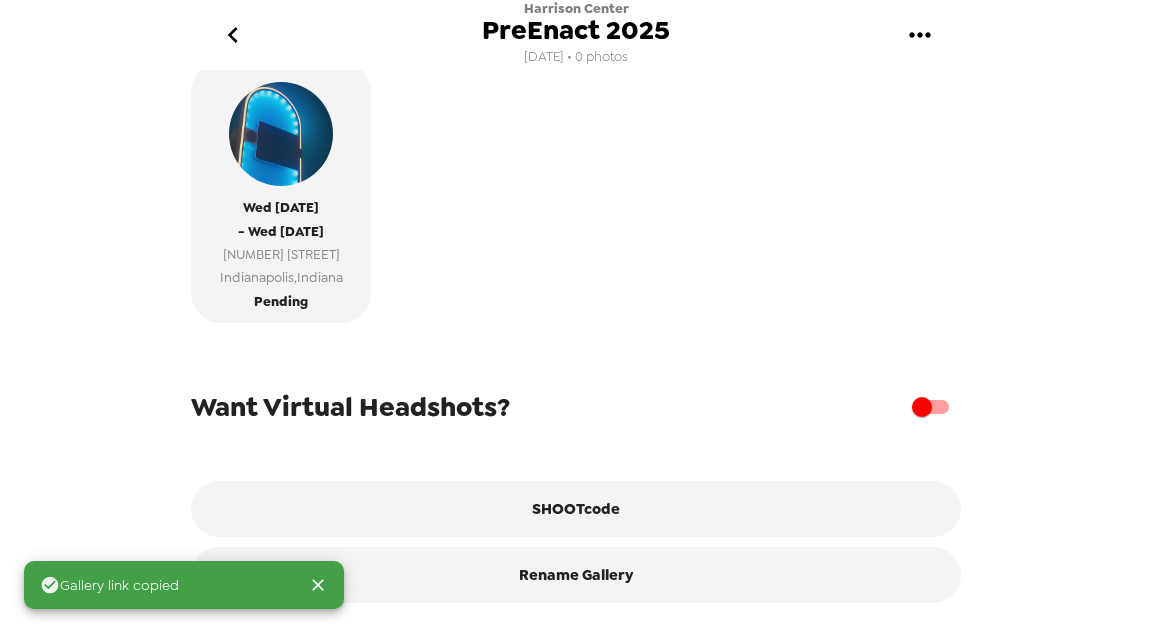 scroll, scrollTop: 541, scrollLeft: 0, axis: vertical 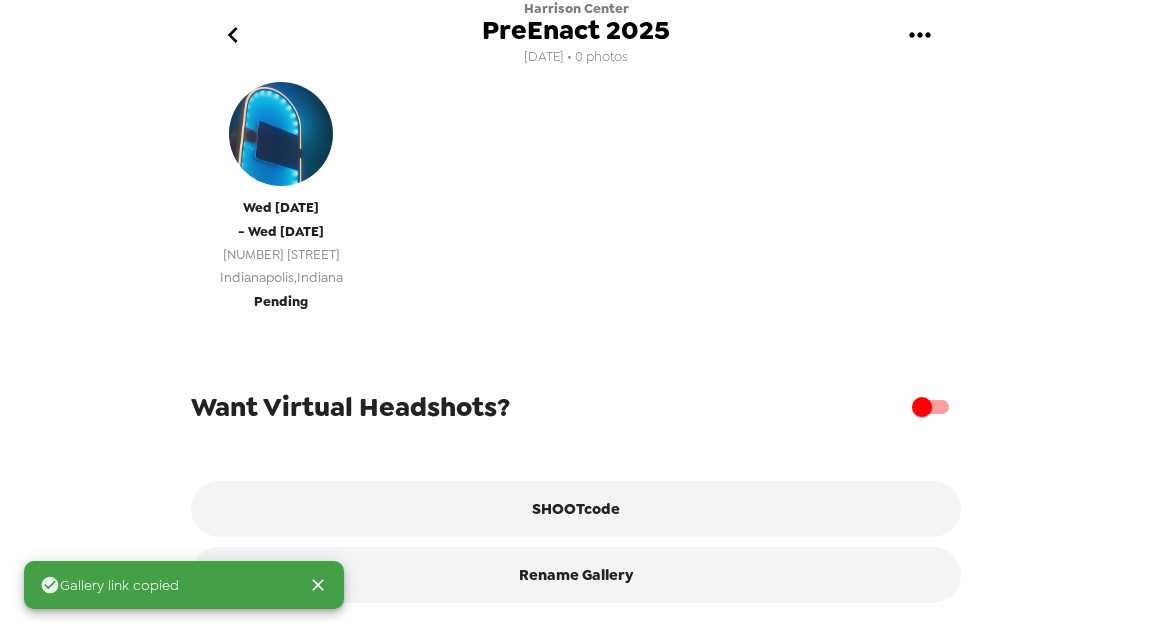 click on "Pending" at bounding box center (281, 301) 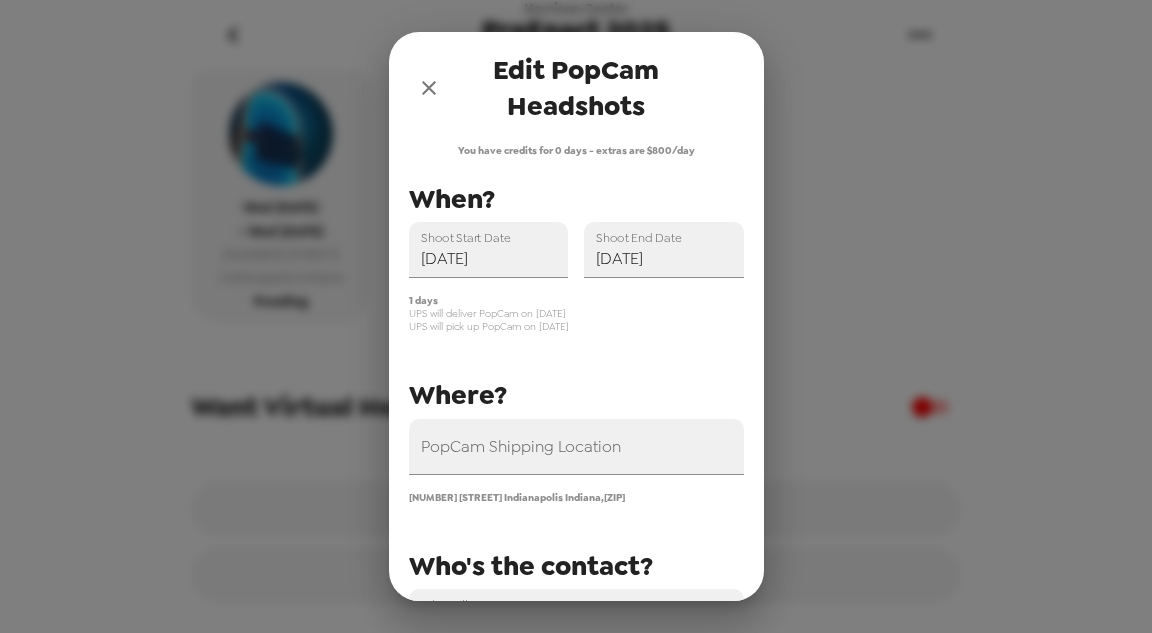 scroll, scrollTop: 295, scrollLeft: 0, axis: vertical 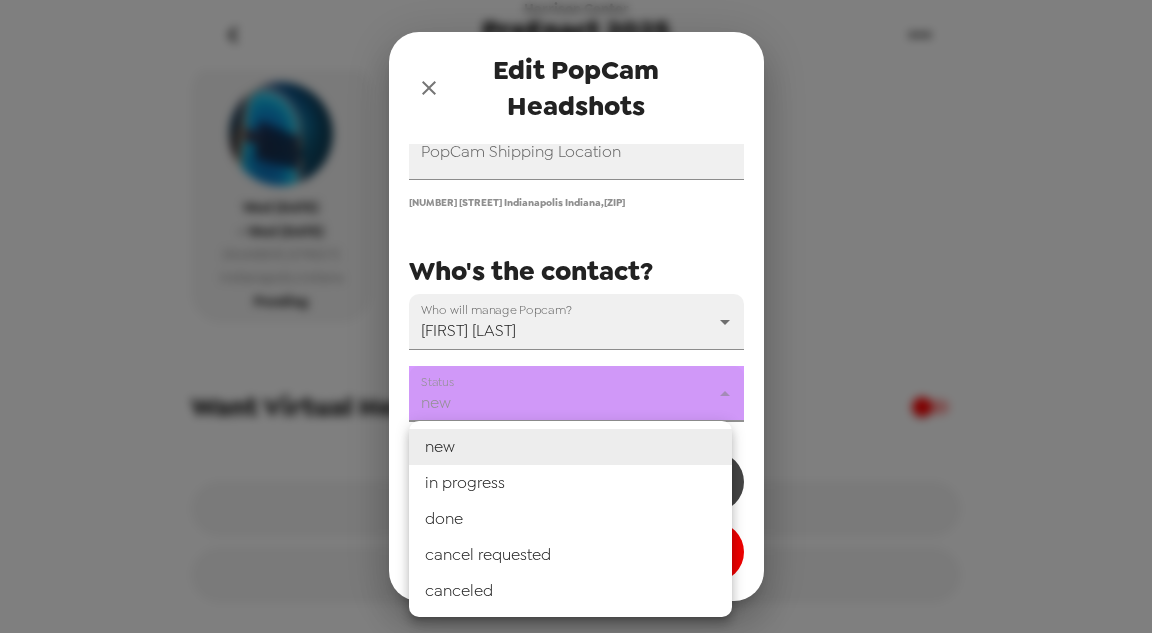 drag, startPoint x: 565, startPoint y: 409, endPoint x: 560, endPoint y: 454, distance: 45.276924 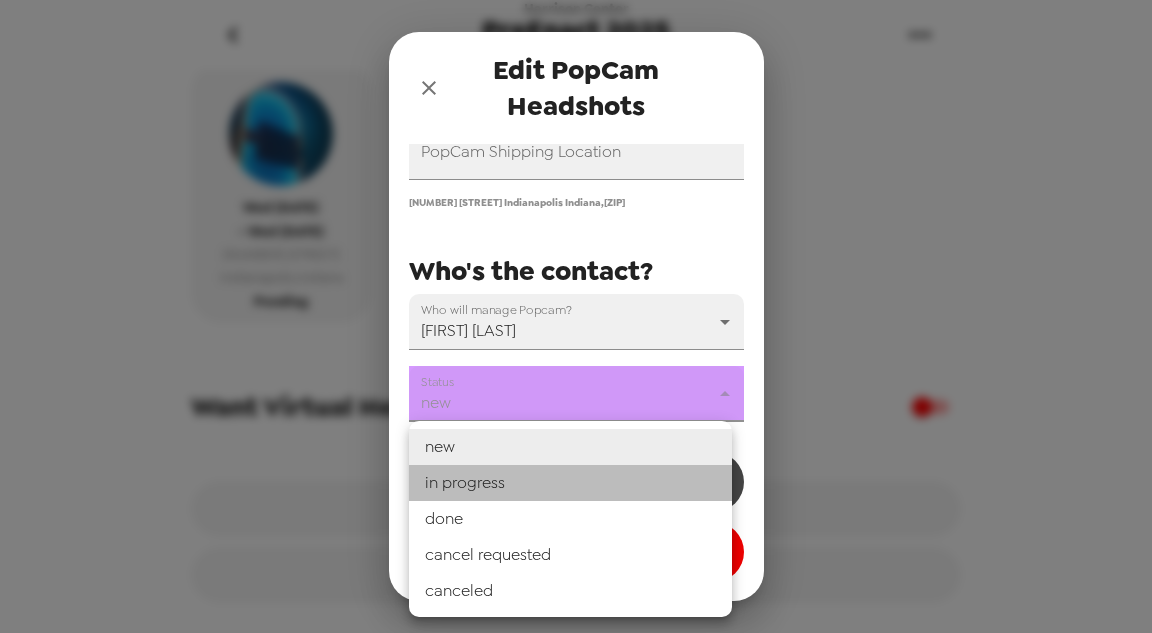 click on "in progress" at bounding box center [570, 483] 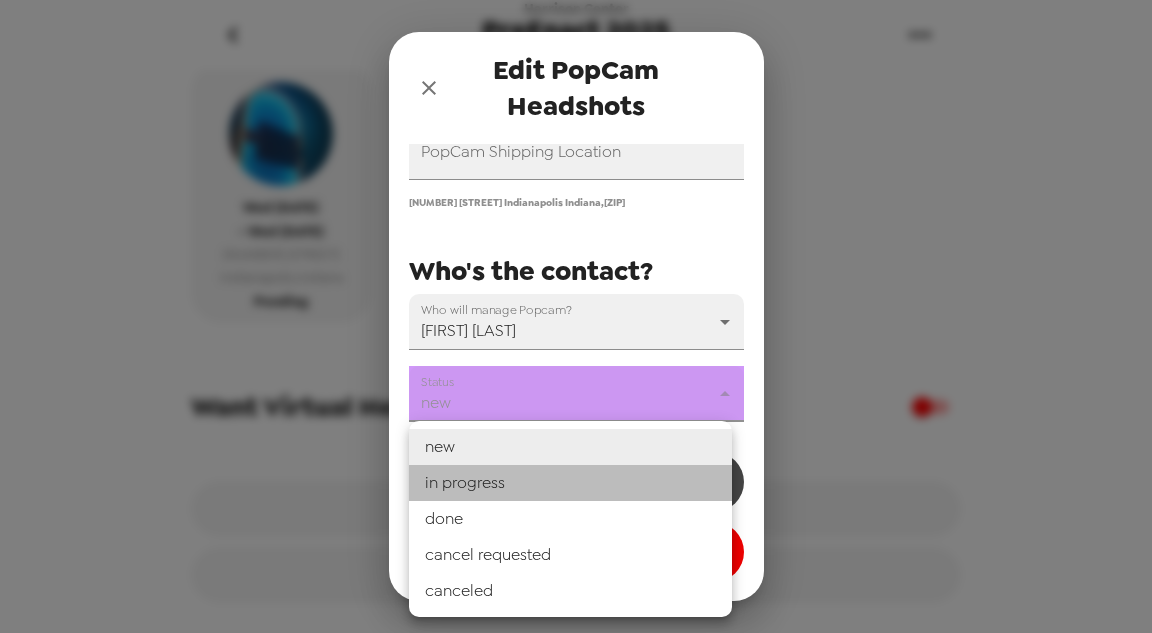 type on "in progress" 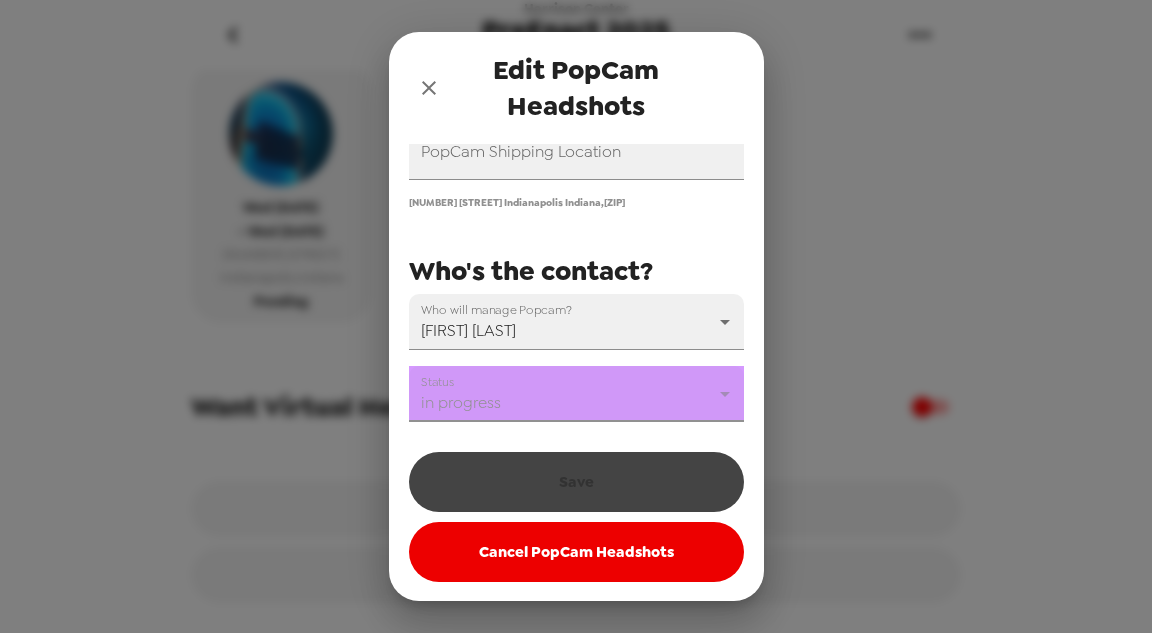 click on "Save Cancel PopCam Headshots" at bounding box center [576, 512] 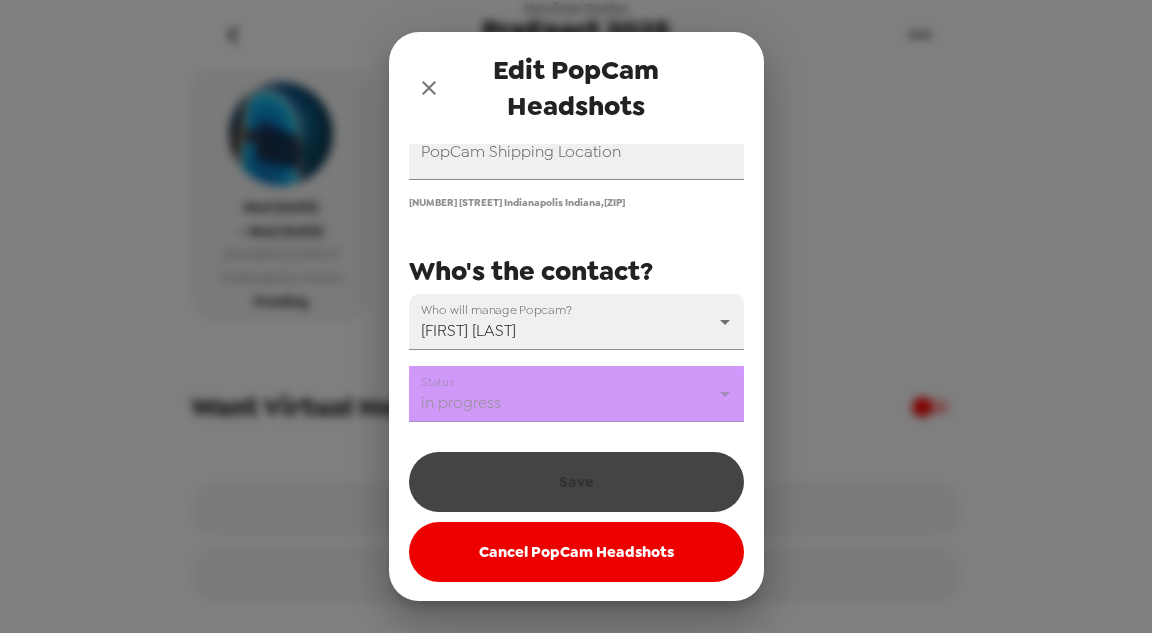 scroll, scrollTop: 135, scrollLeft: 0, axis: vertical 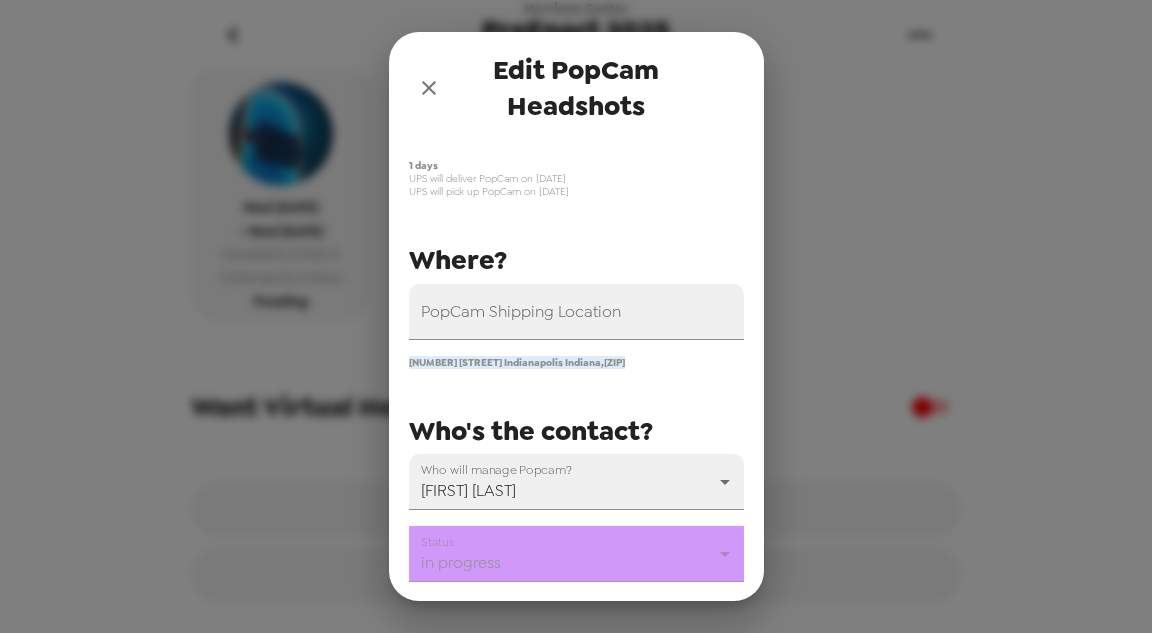drag, startPoint x: 675, startPoint y: 354, endPoint x: 360, endPoint y: 356, distance: 315.00635 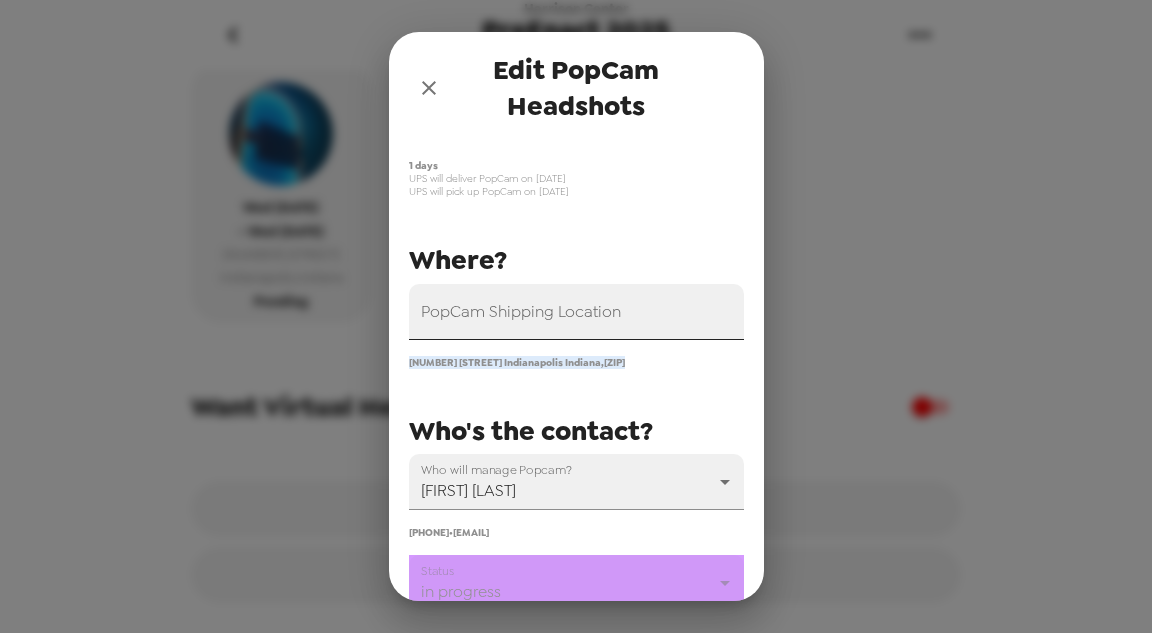 copy on "6243 North College Avenue   Indianapolis   Indiana ,  46220" 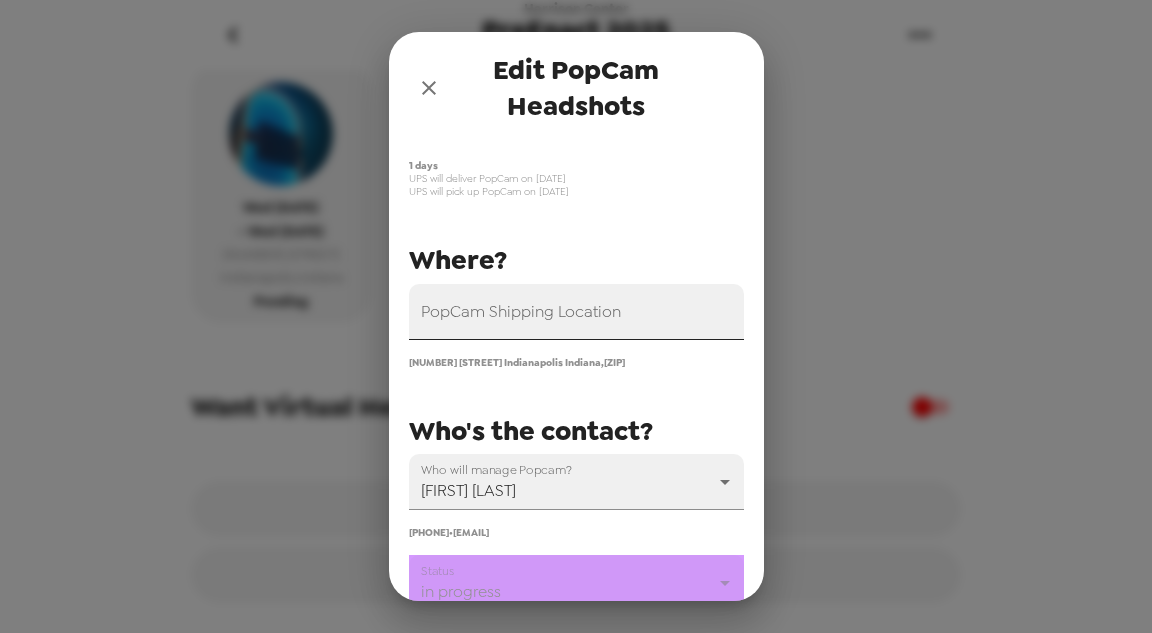 click on "PopCam Shipping Location" at bounding box center [576, 312] 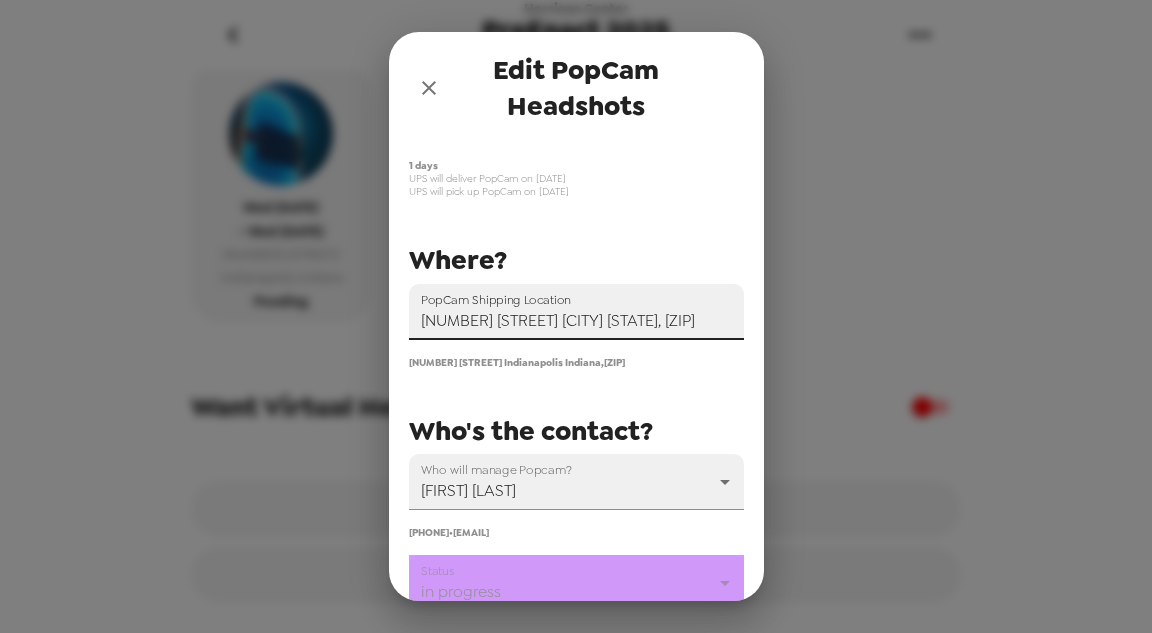 scroll, scrollTop: 0, scrollLeft: 98, axis: horizontal 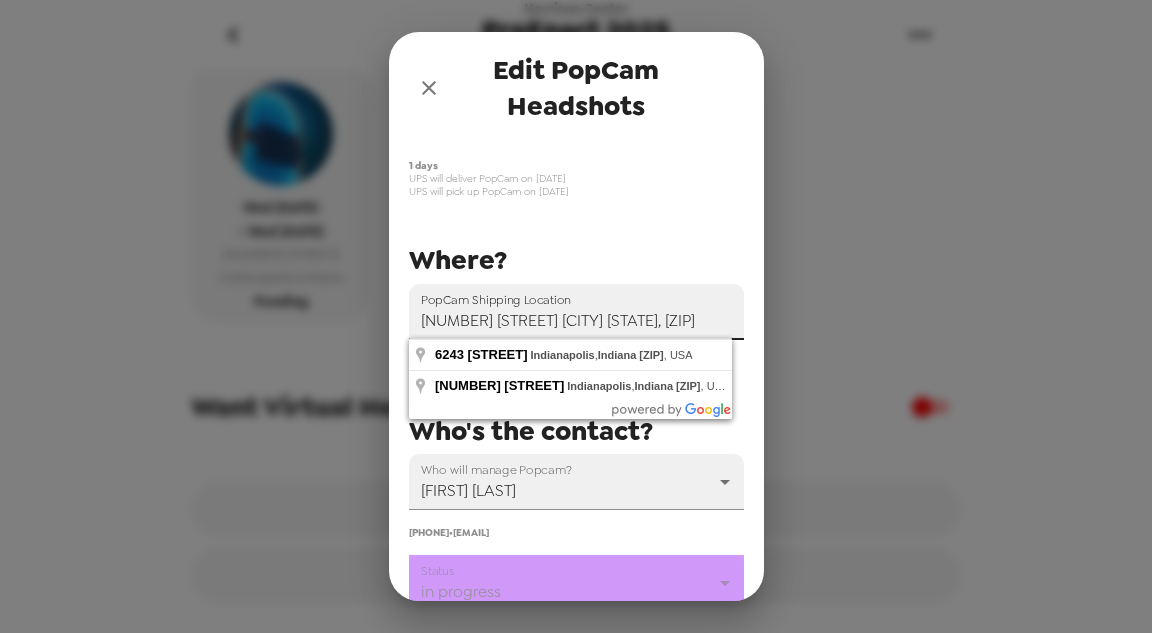 type on "6243 North College Avenue, Indianapolis, Indiana 46220, USA" 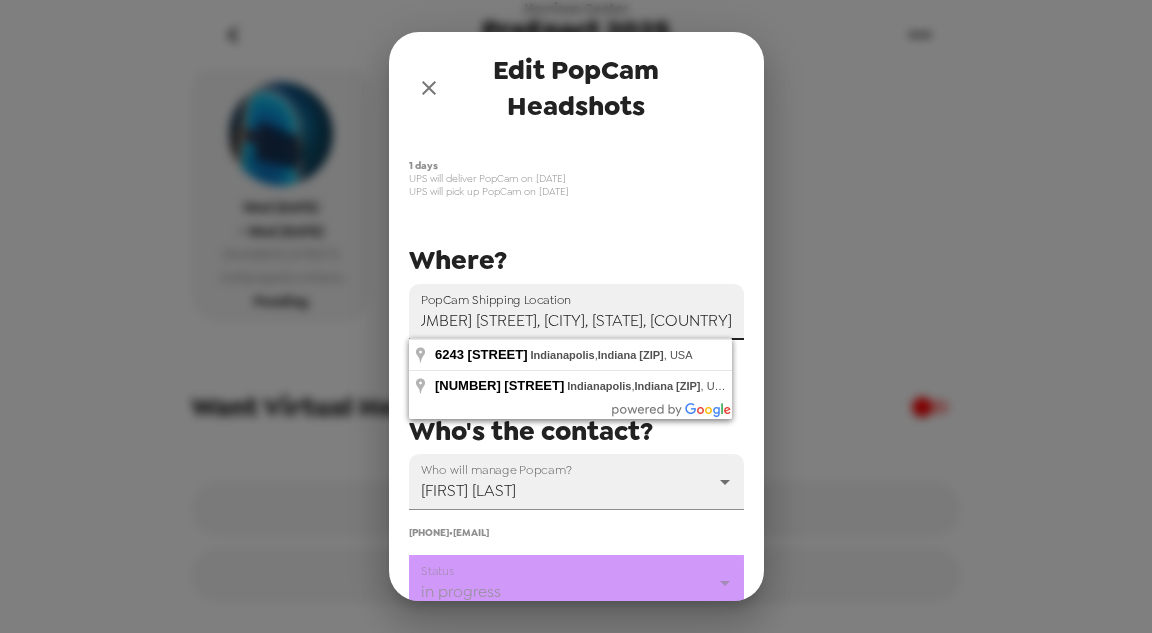 scroll, scrollTop: 0, scrollLeft: 0, axis: both 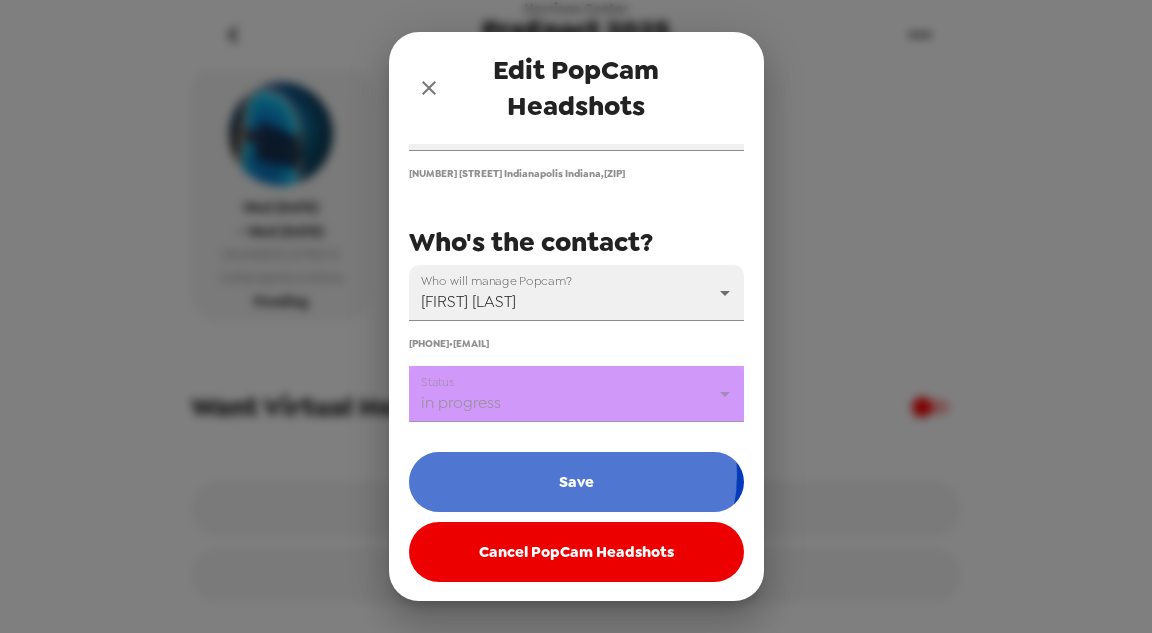 click on "Save" at bounding box center (576, 482) 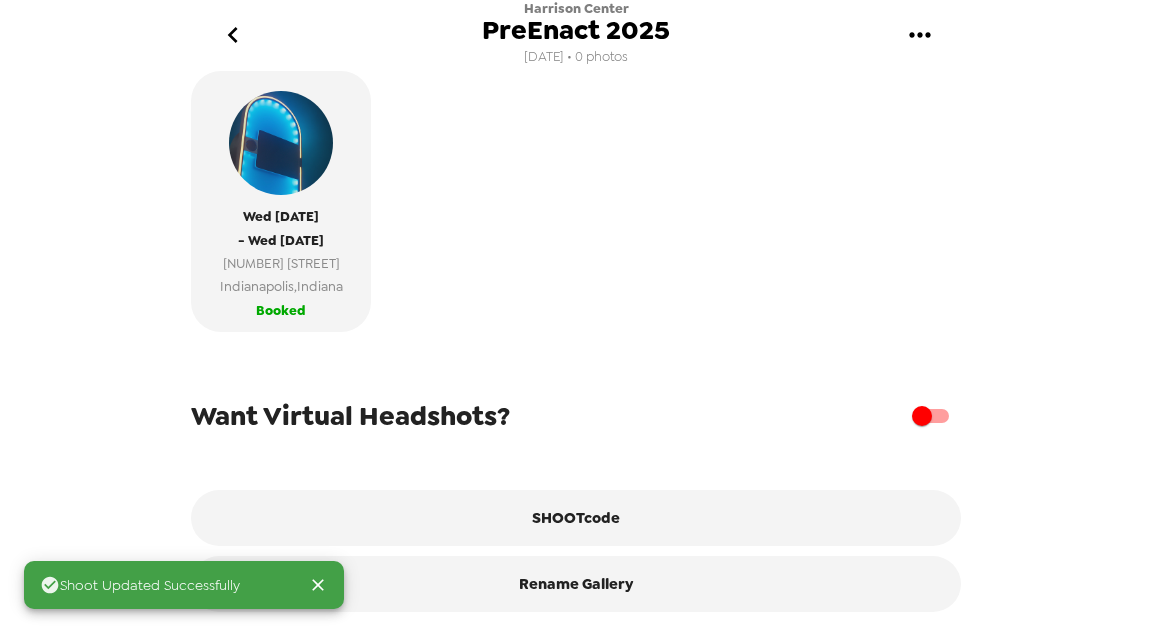 type 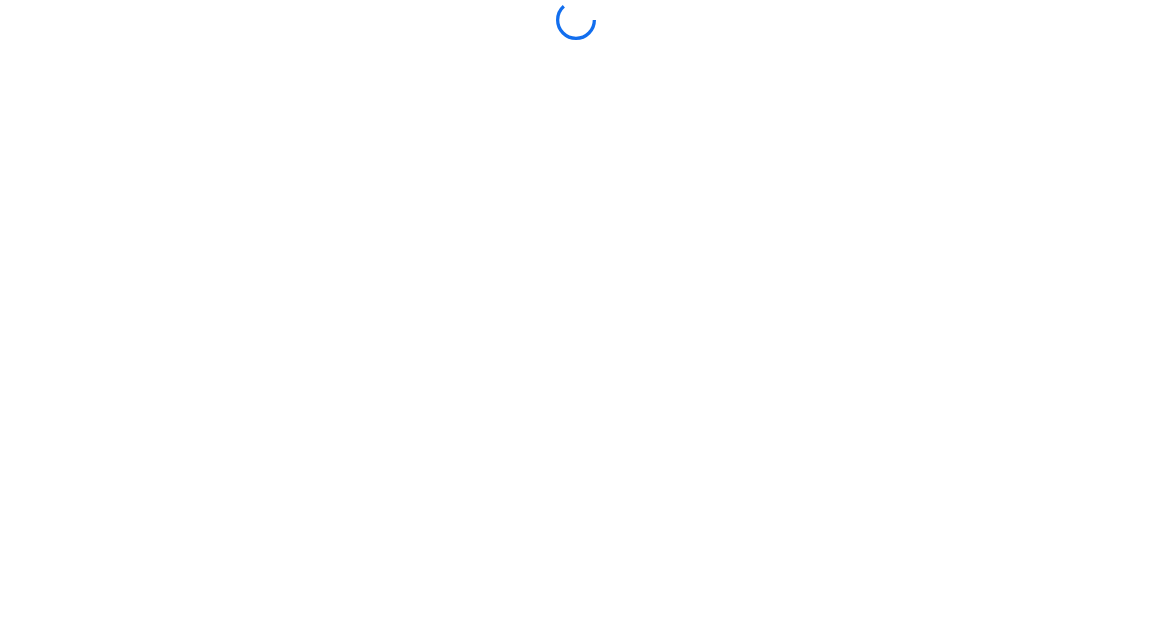 scroll, scrollTop: 0, scrollLeft: 0, axis: both 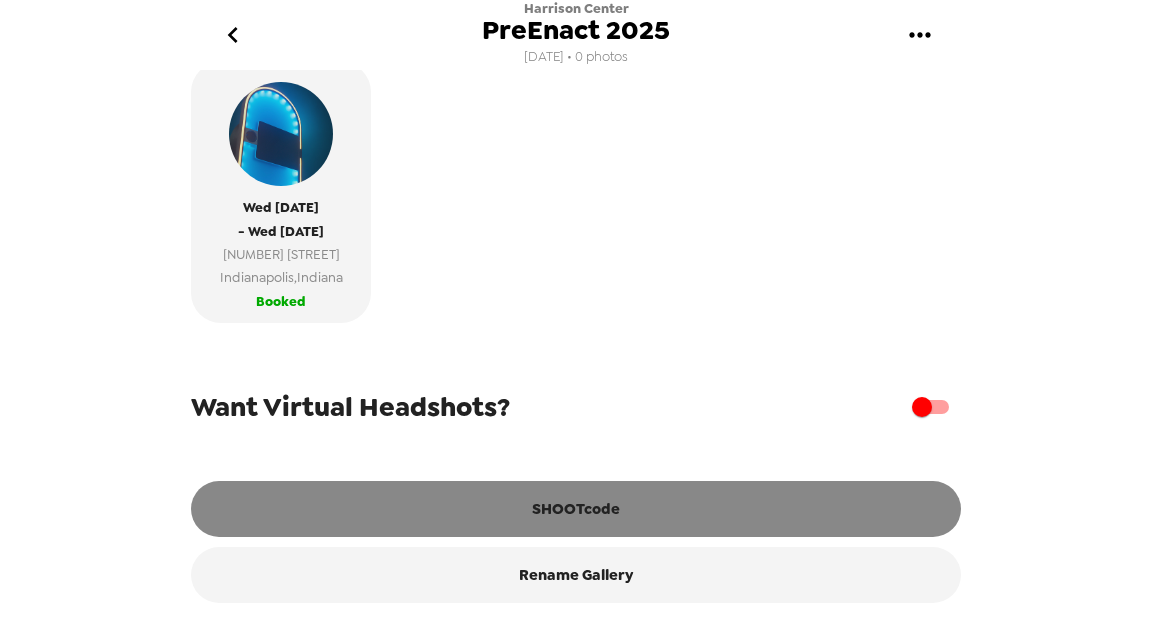 click on "SHOOTcode" at bounding box center (576, 509) 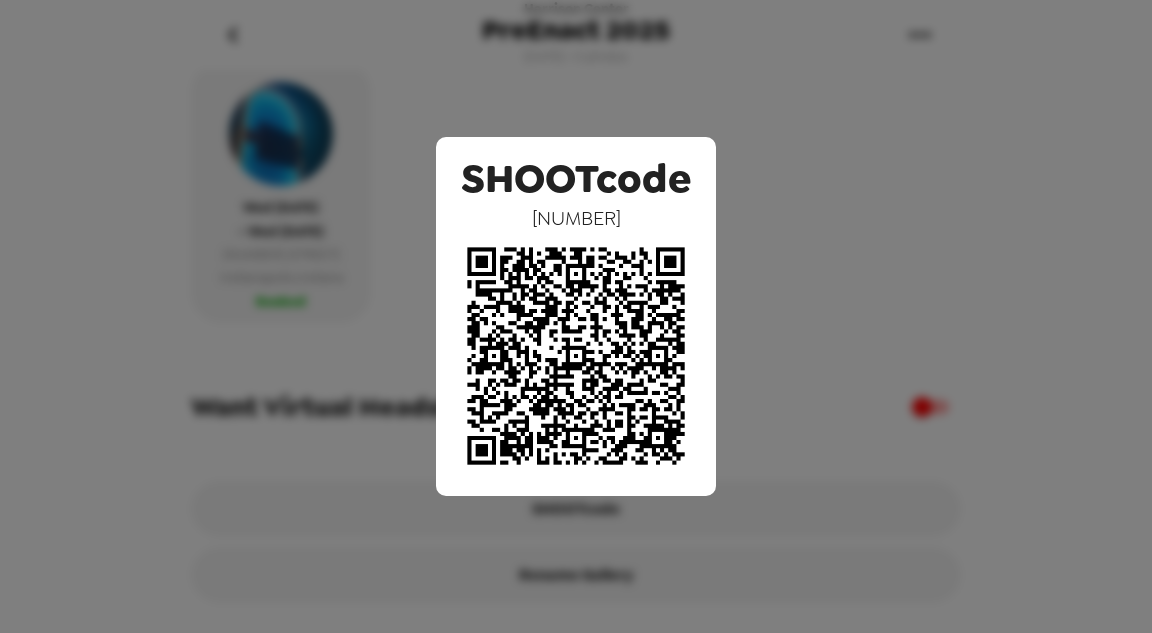 click on "SHOOTcode [NUMBER]" at bounding box center [576, 316] 